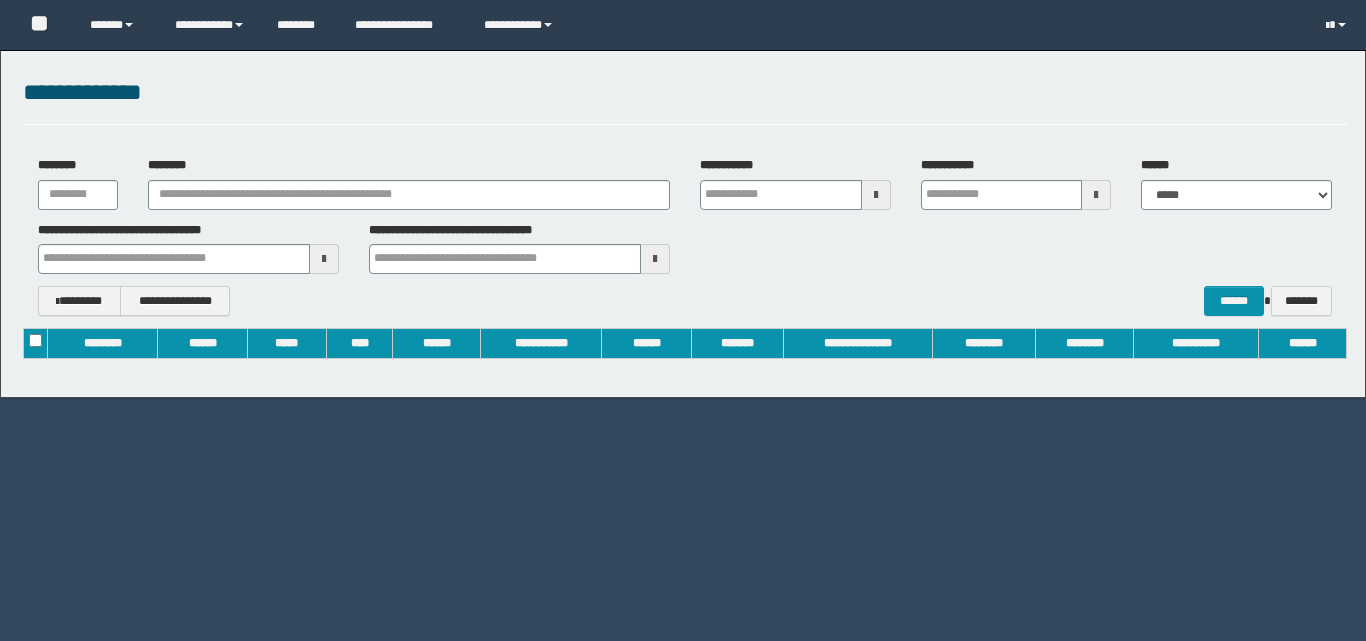 scroll, scrollTop: 0, scrollLeft: 0, axis: both 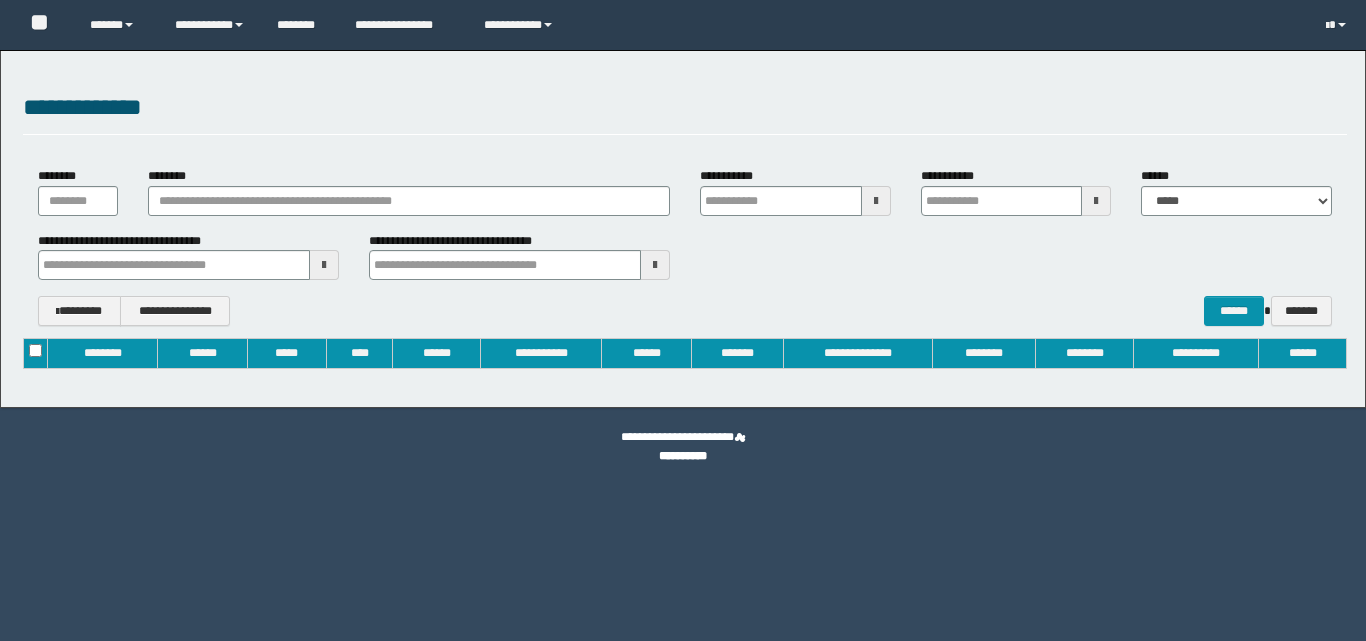 type on "**********" 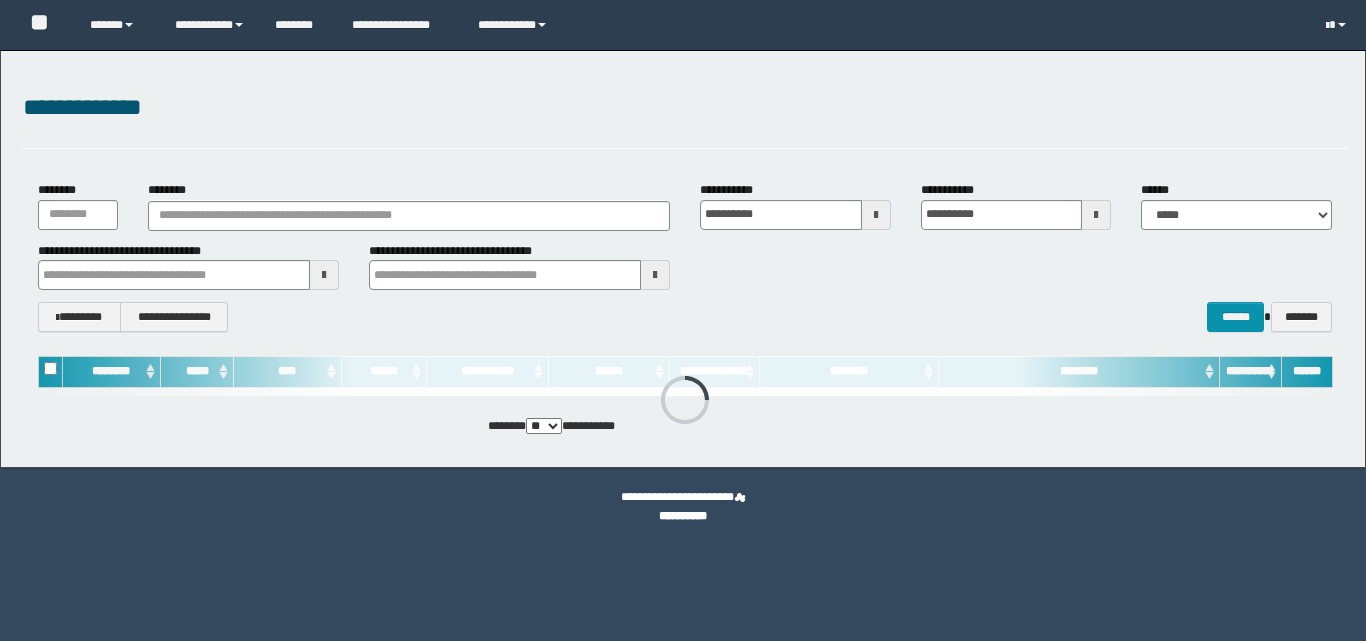 click on "********" at bounding box center [409, 205] 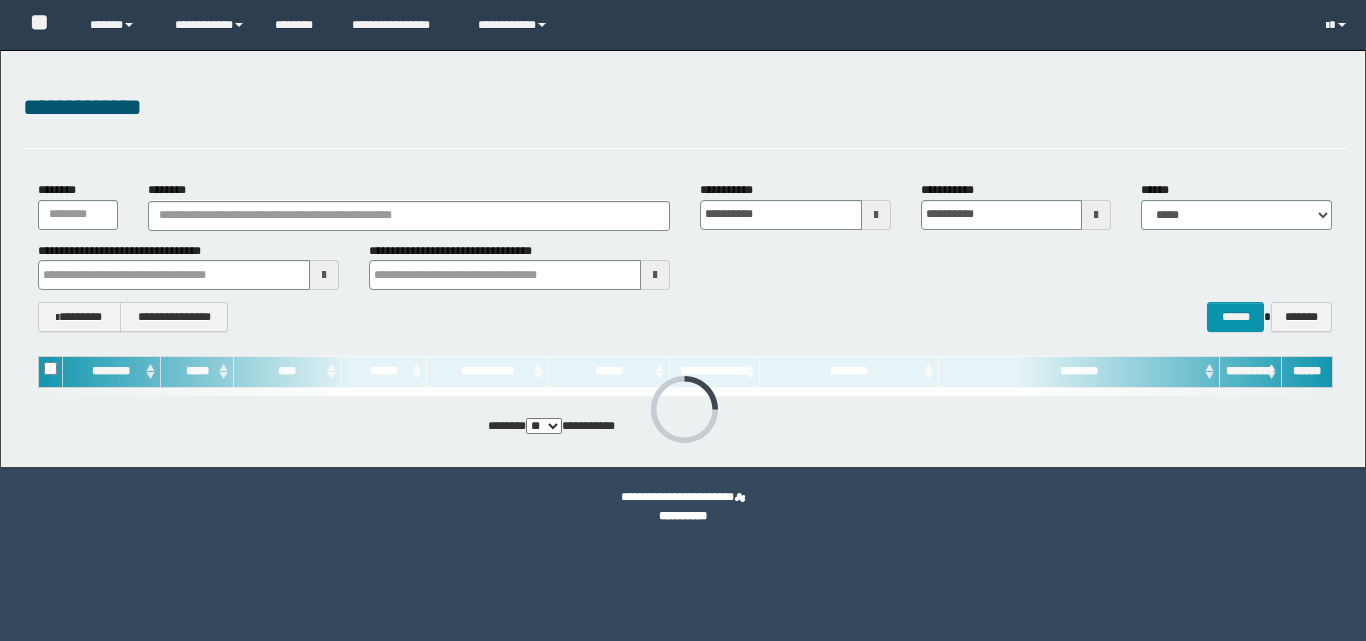 scroll, scrollTop: 0, scrollLeft: 0, axis: both 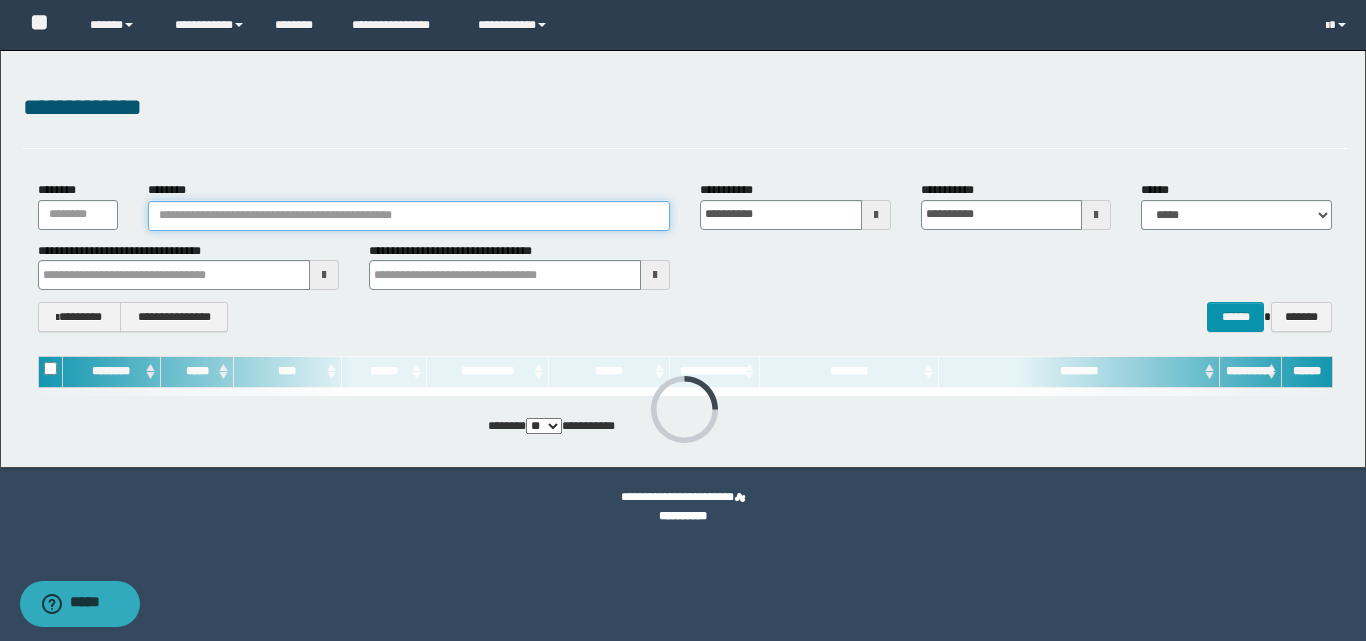 click on "********" at bounding box center (409, 216) 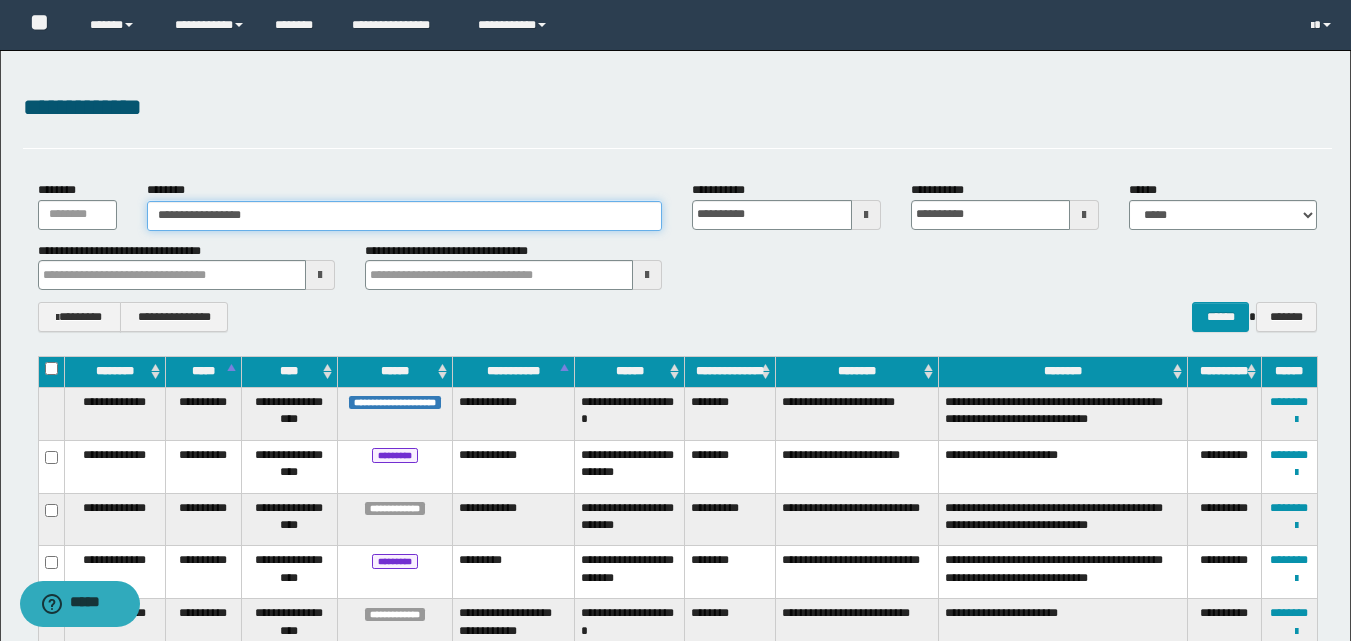 click on "**********" at bounding box center (405, 216) 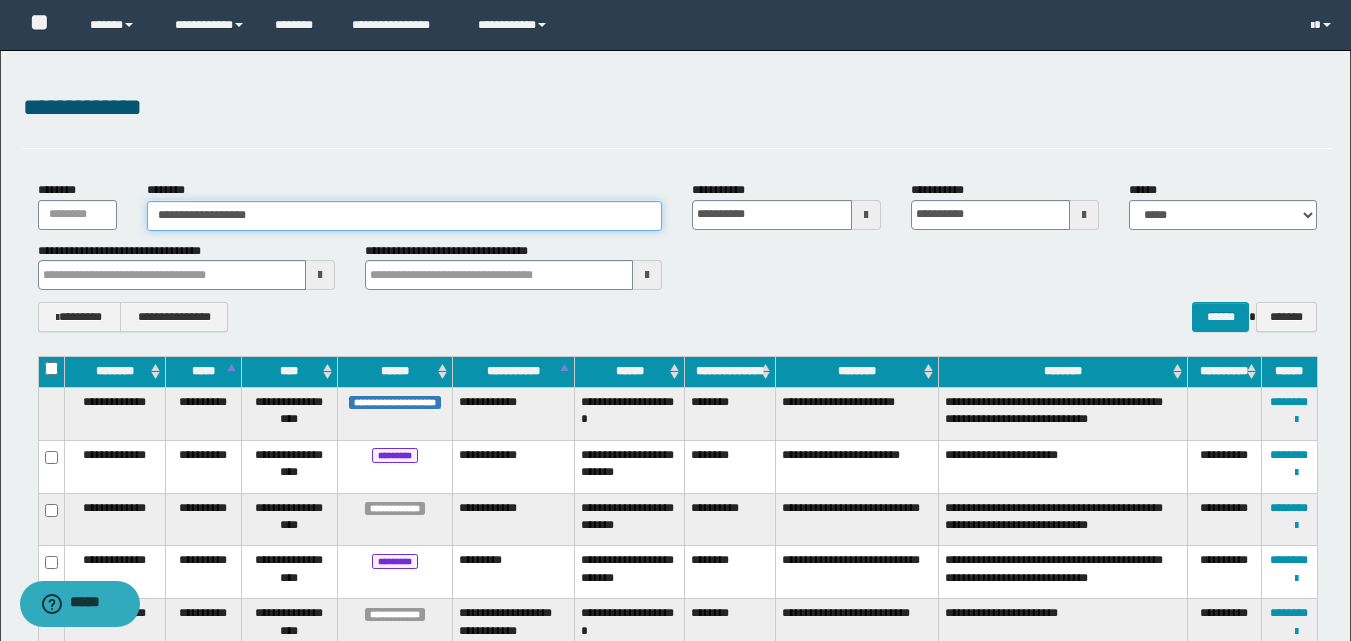 type on "**********" 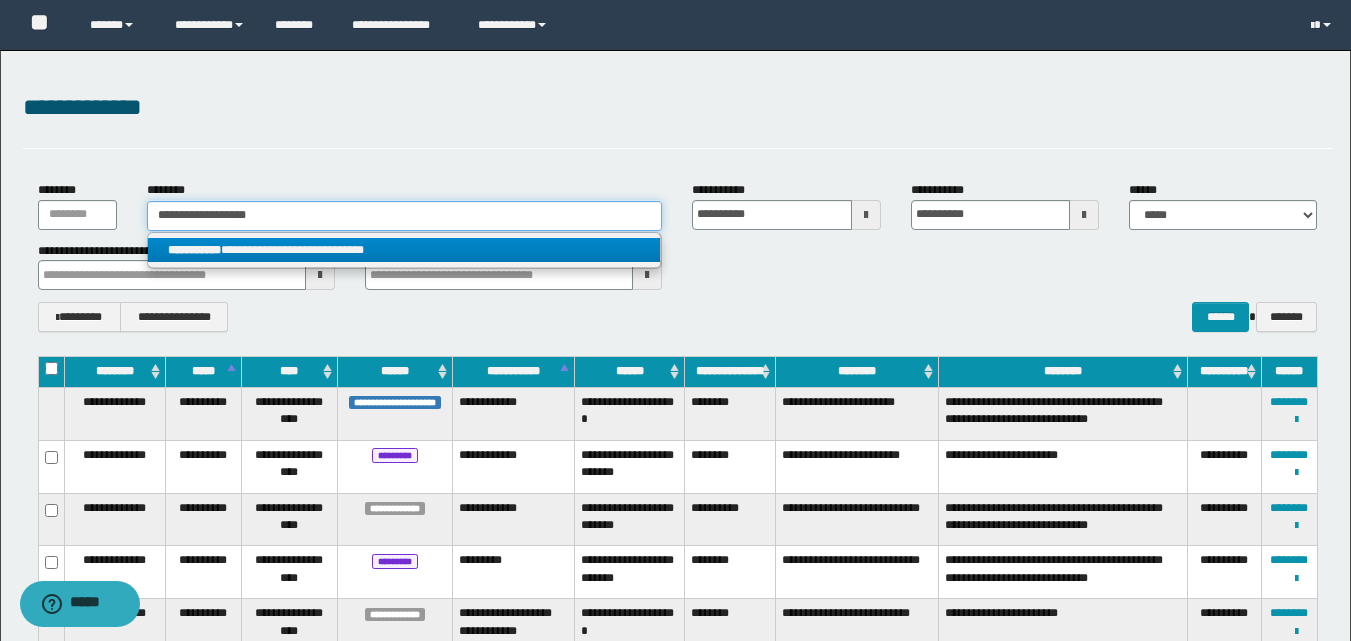 type on "**********" 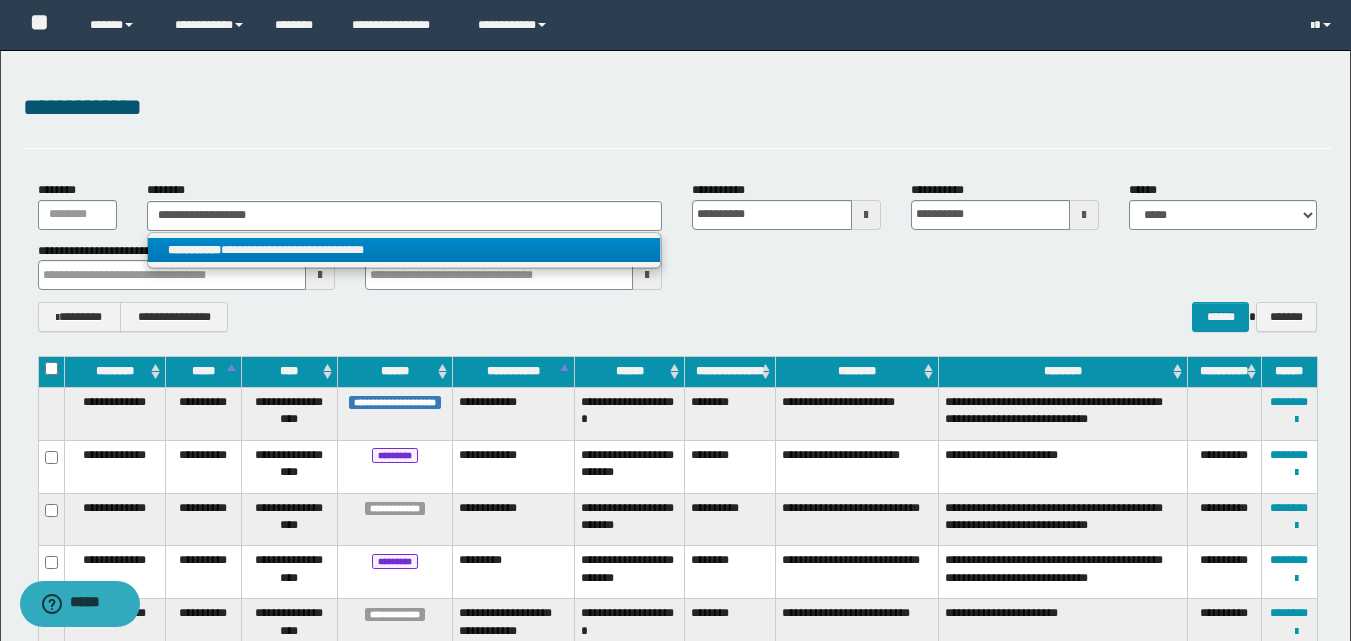 click on "**********" at bounding box center (404, 250) 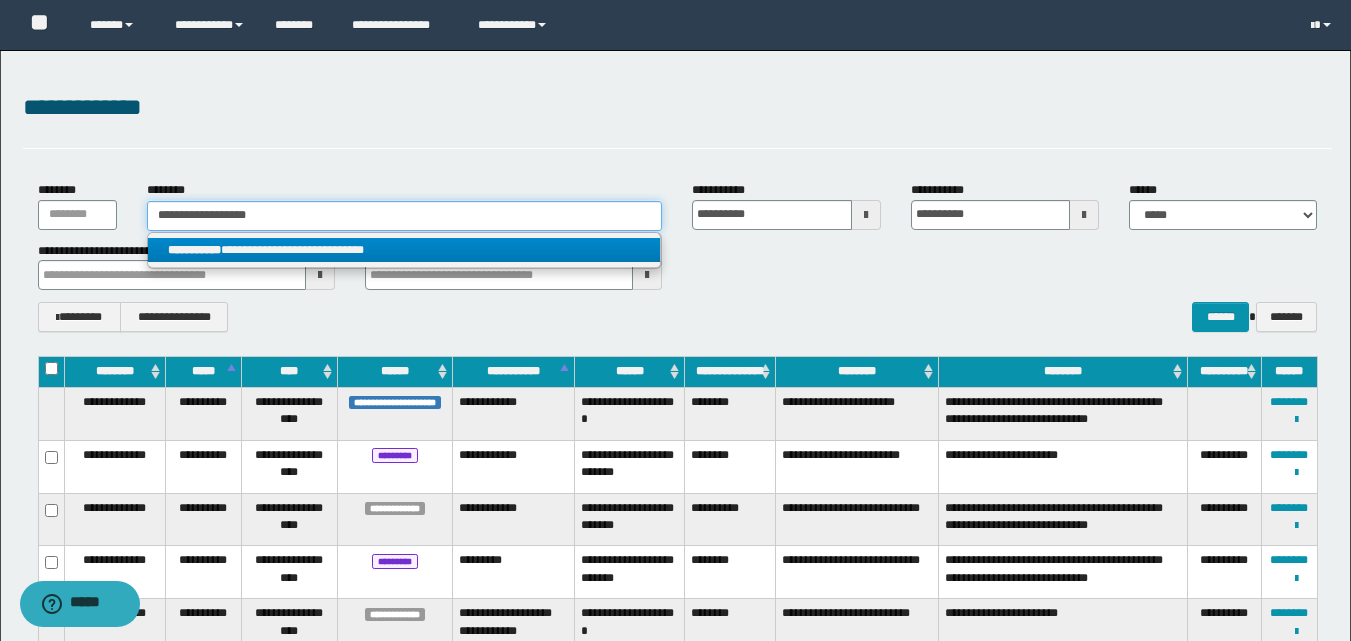 type 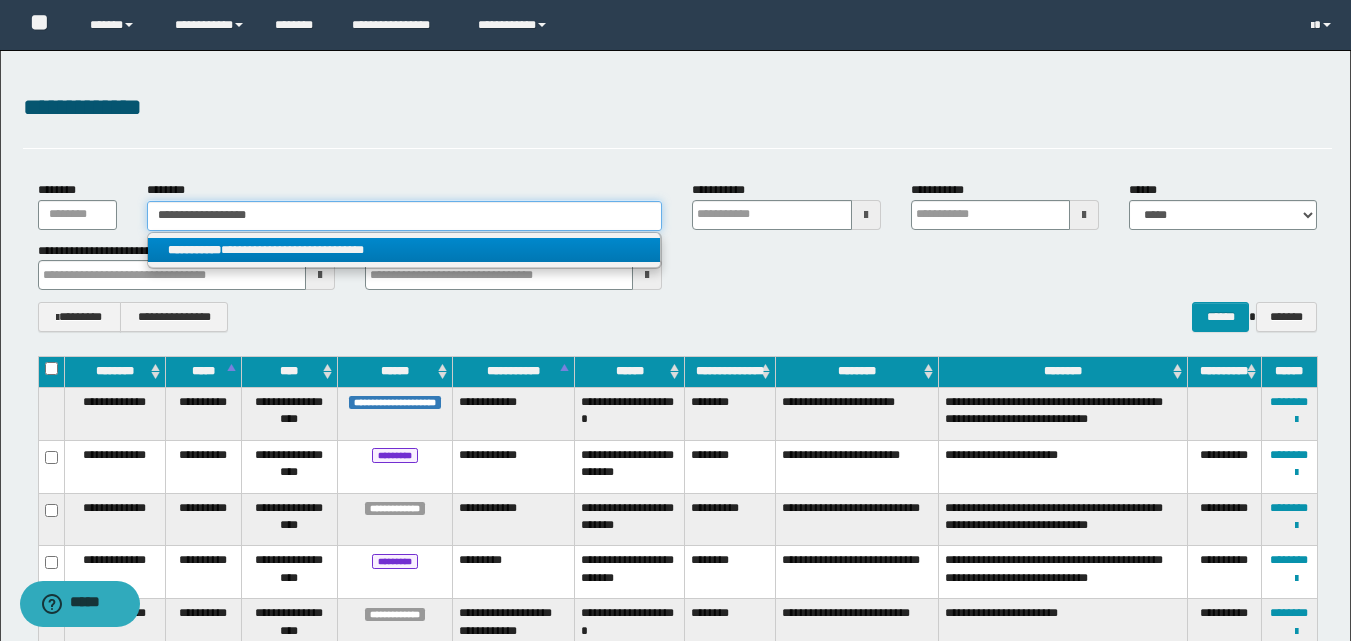 type 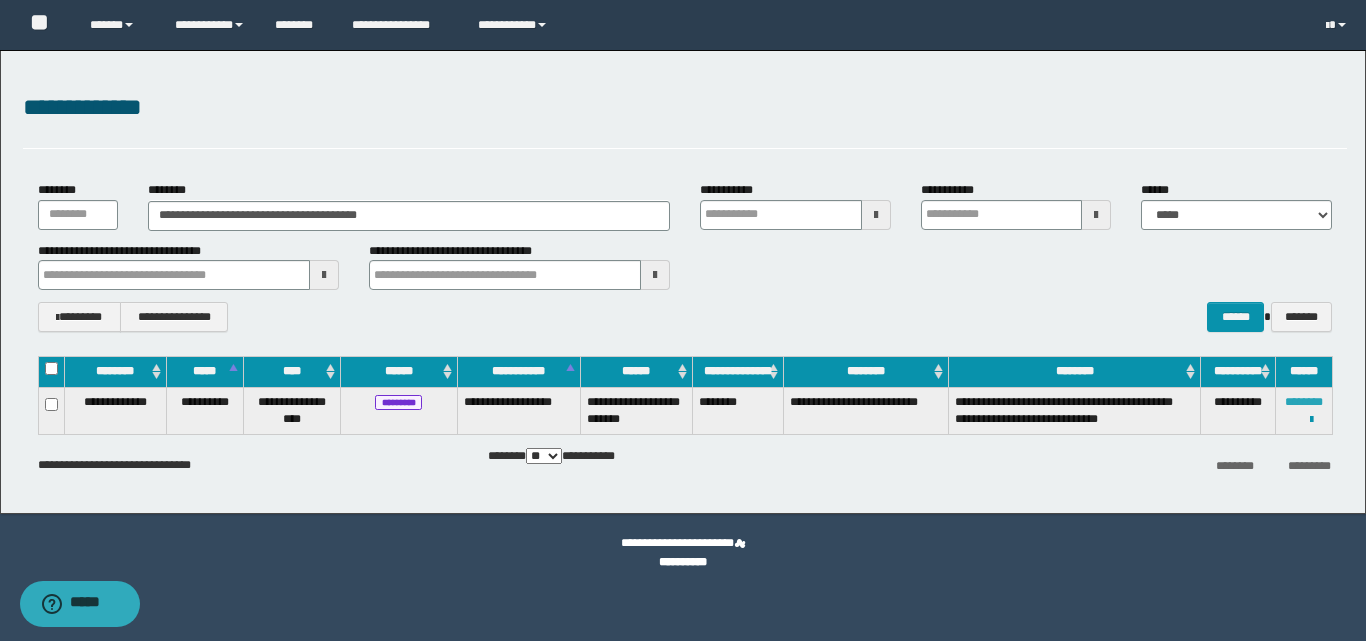 click on "********" at bounding box center (1304, 402) 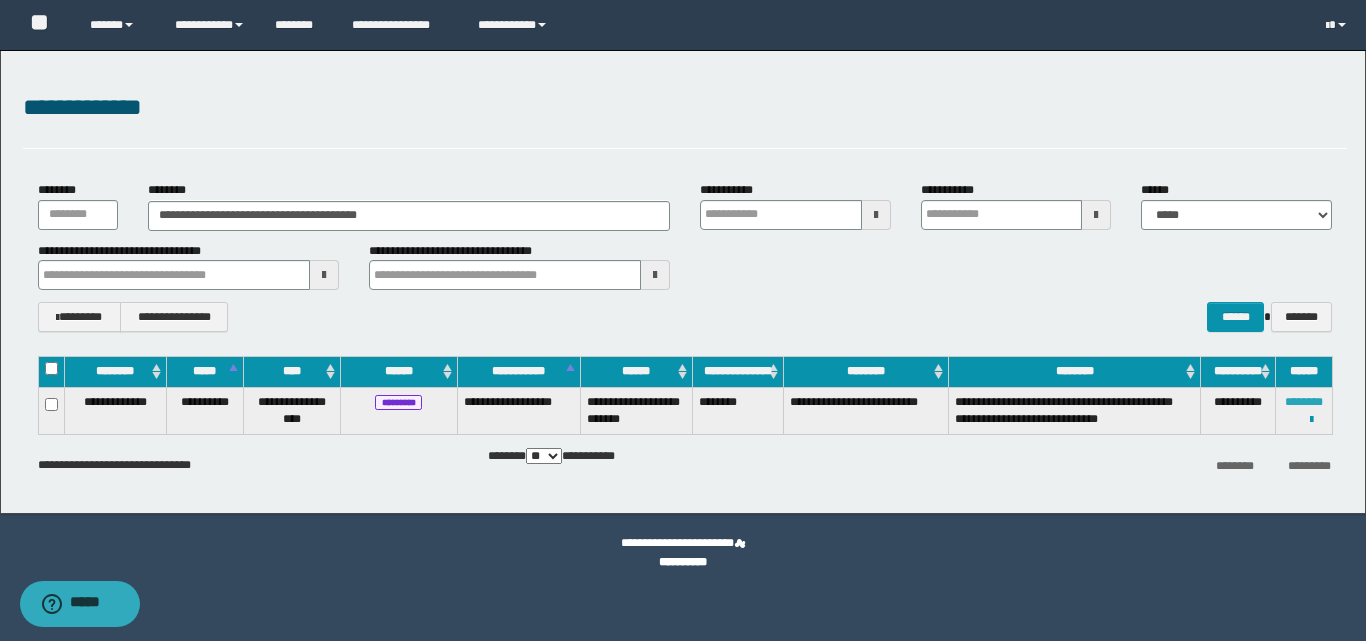 type 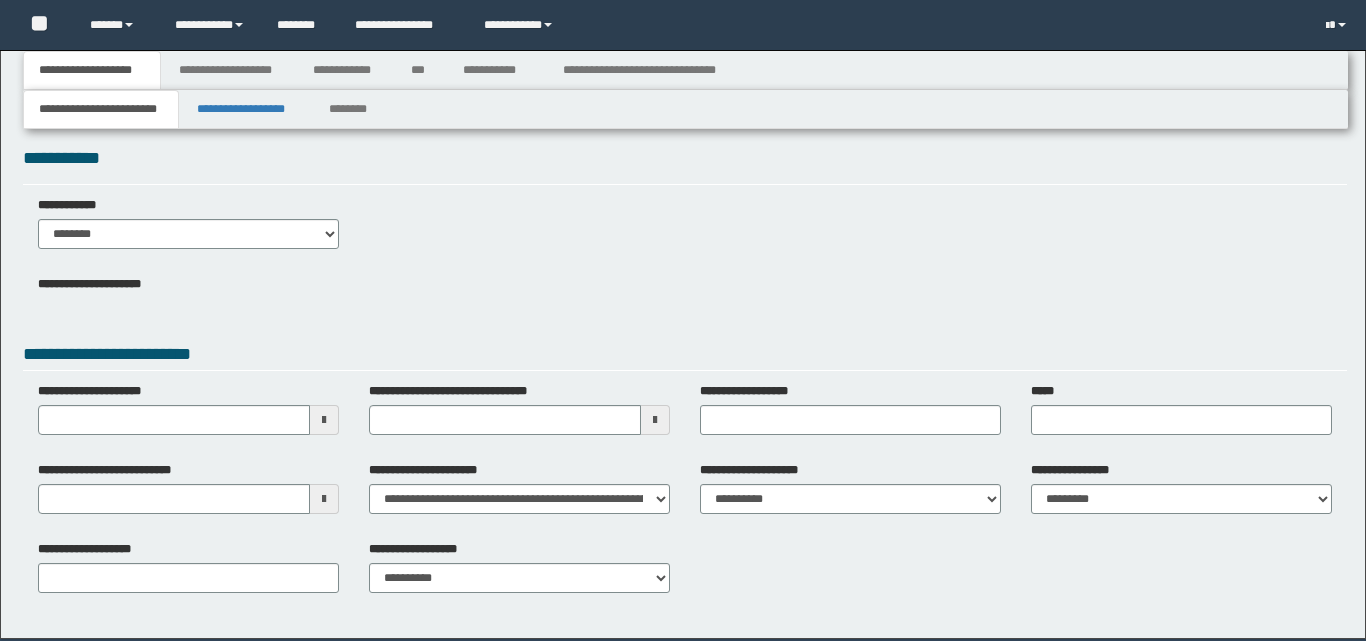 scroll, scrollTop: 0, scrollLeft: 0, axis: both 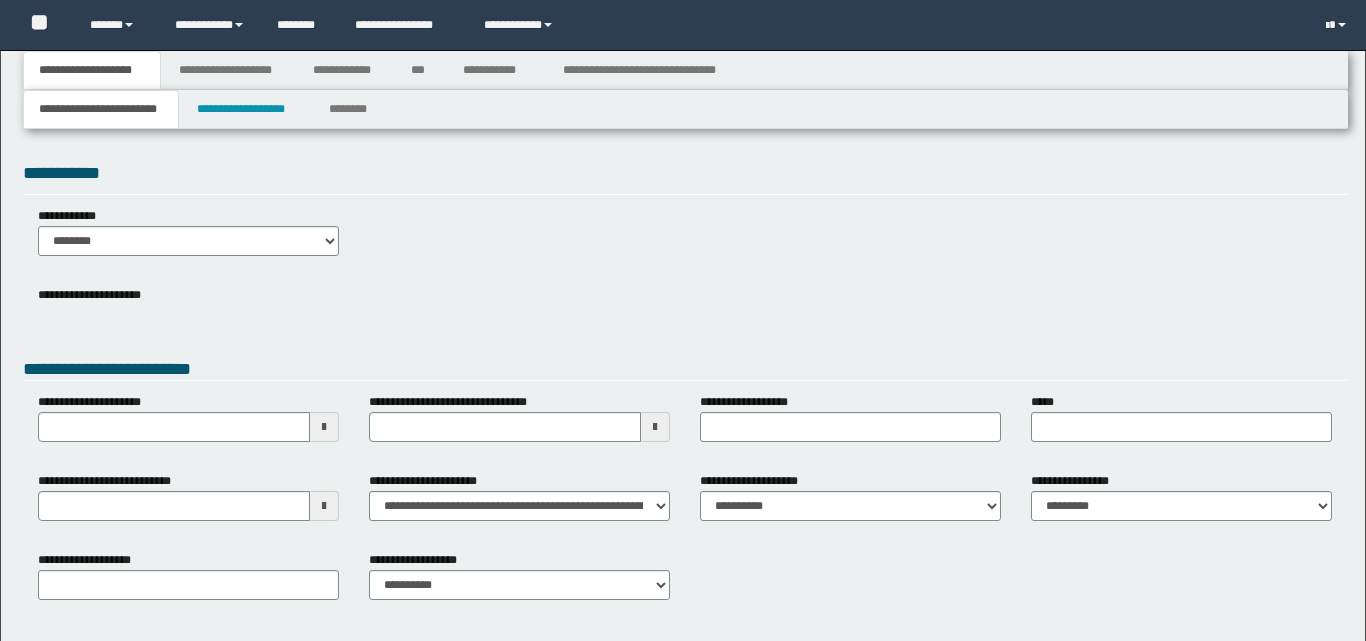 type 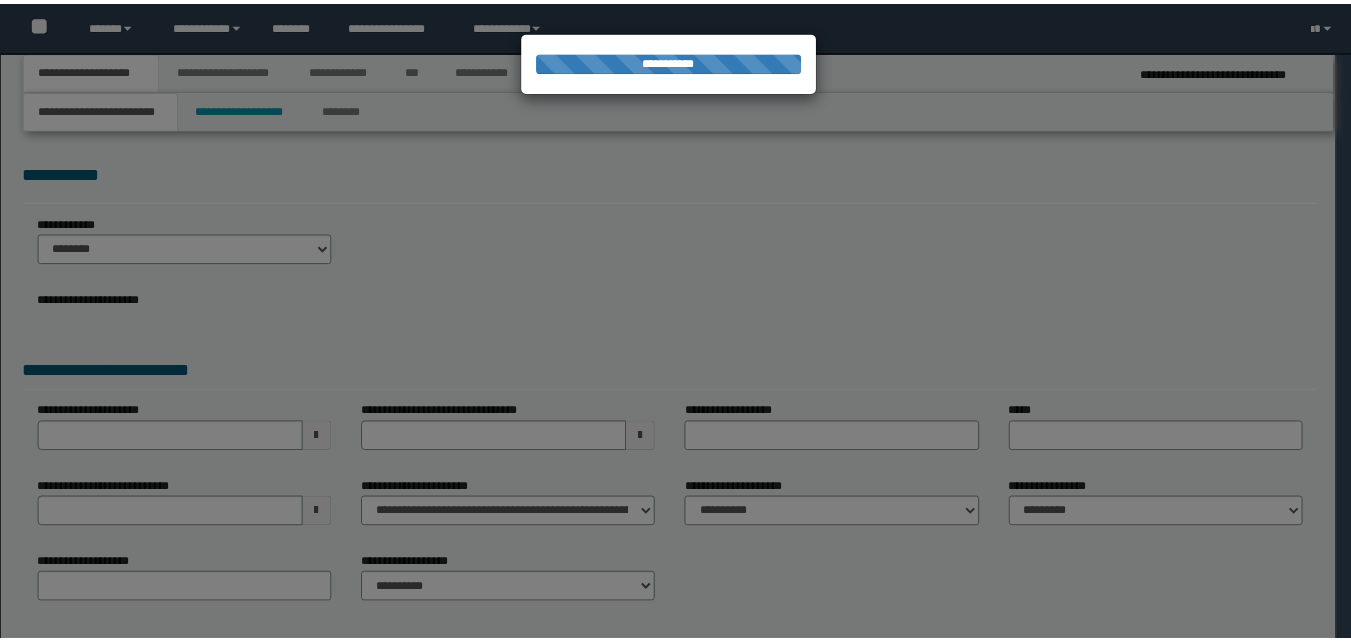 scroll, scrollTop: 0, scrollLeft: 0, axis: both 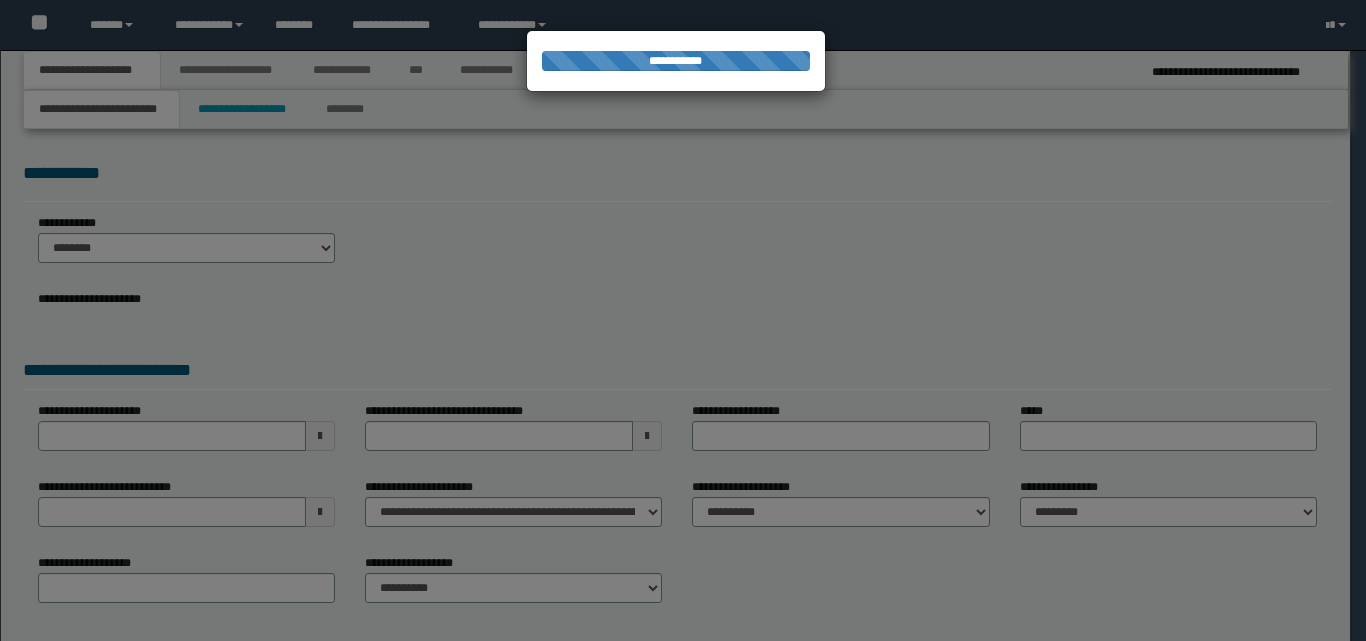 type on "**********" 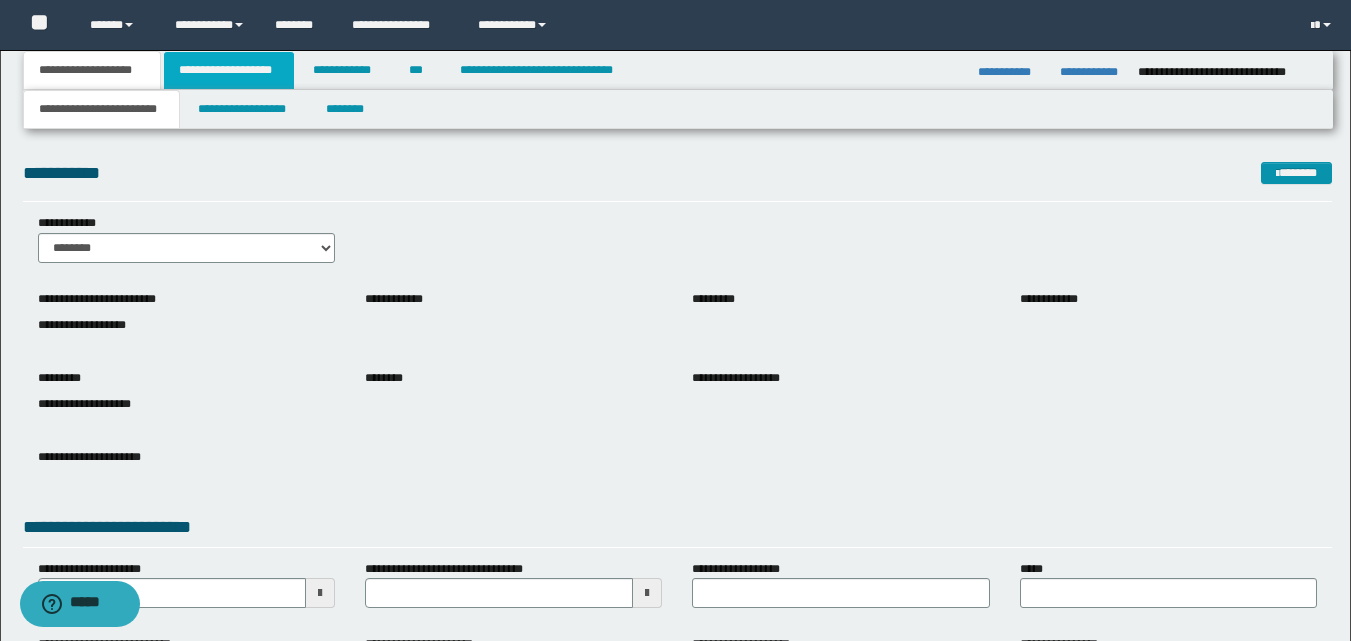 click on "**********" at bounding box center [229, 70] 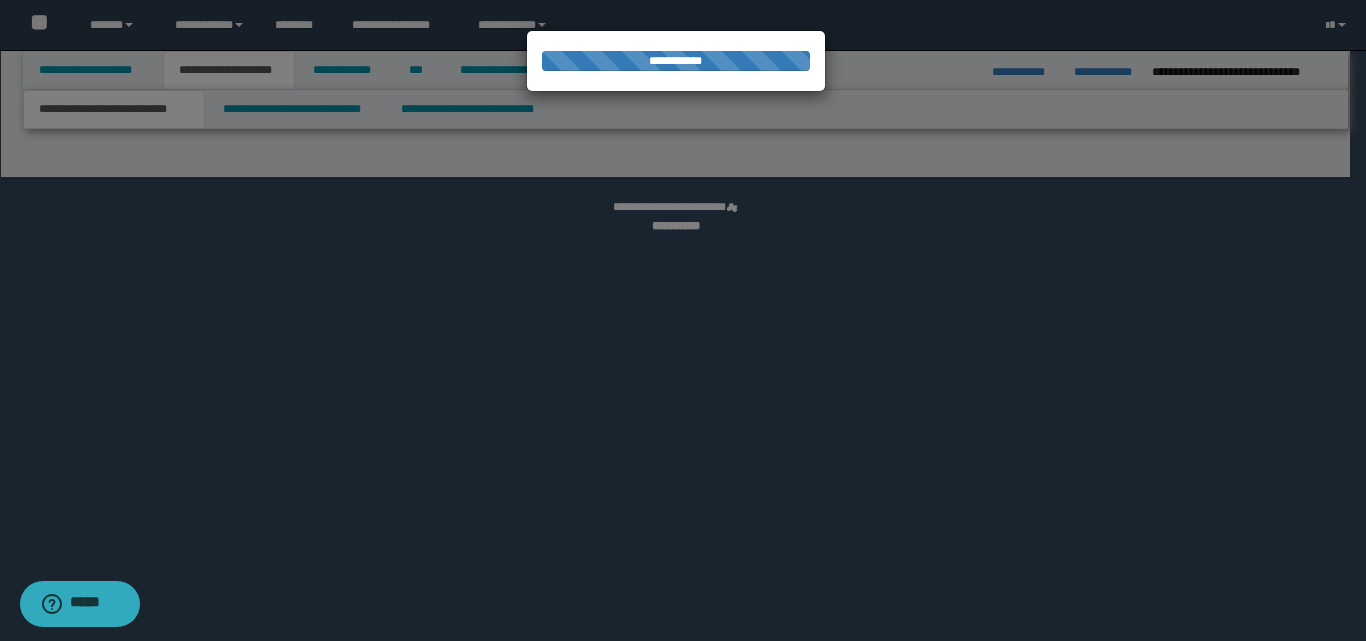 click at bounding box center (683, 320) 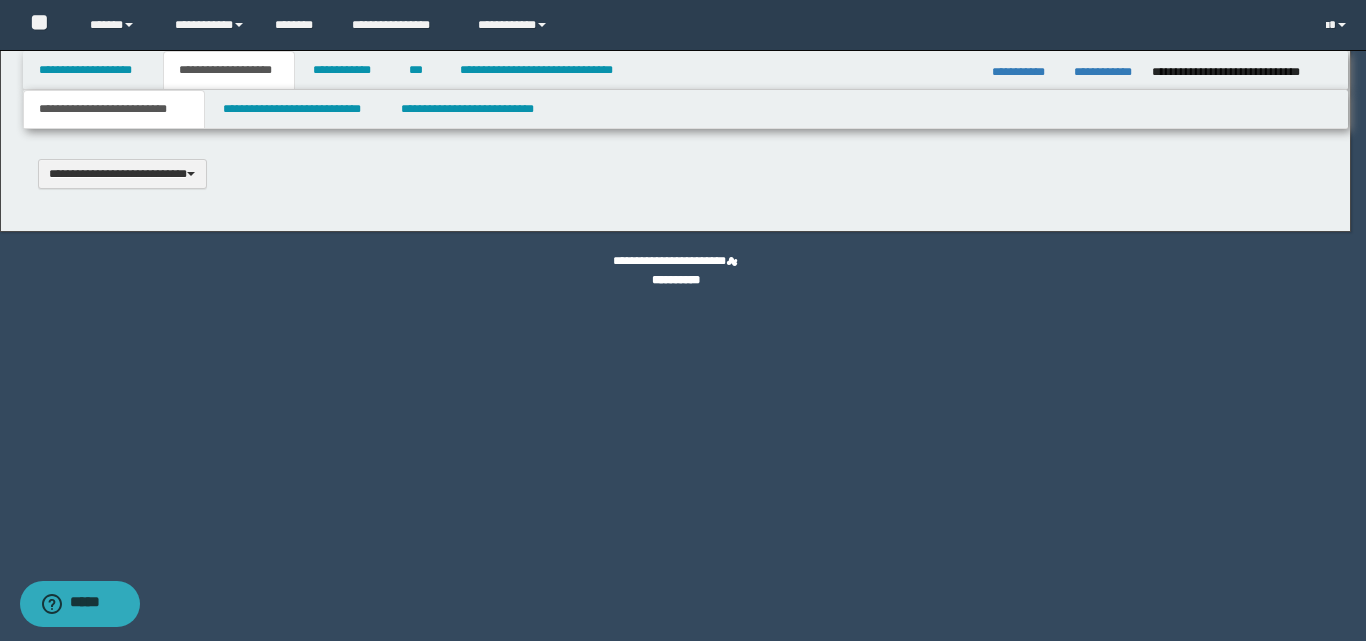 type 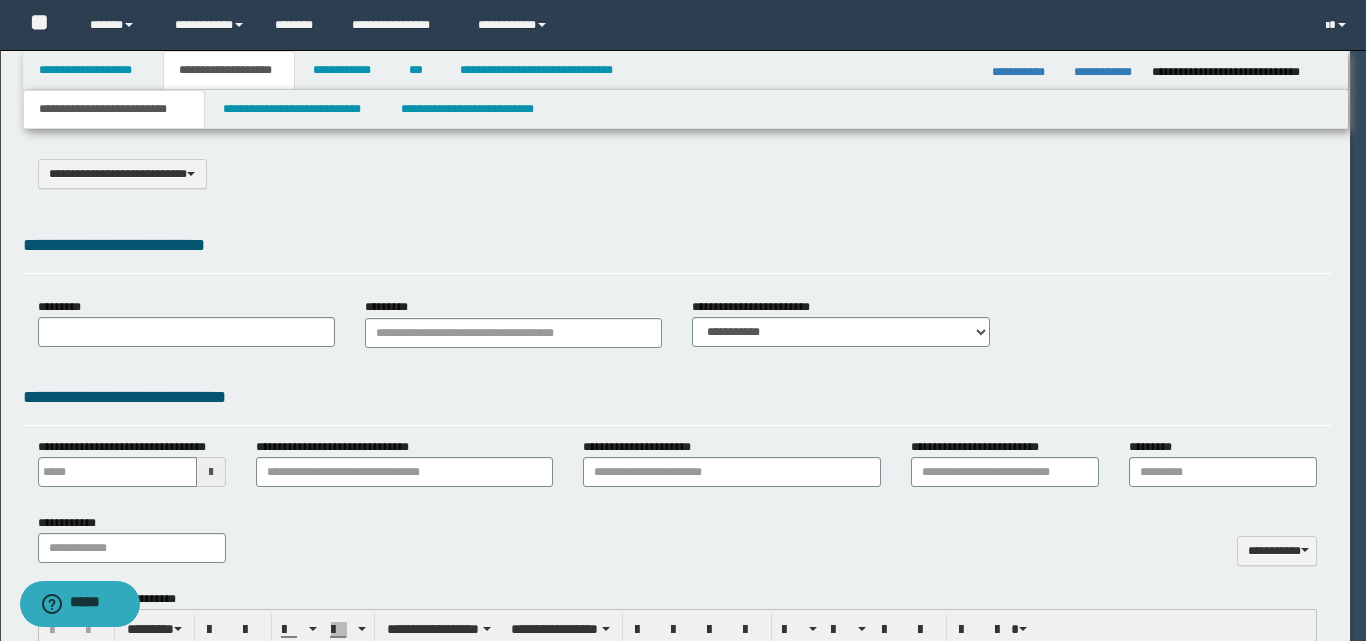 select on "*" 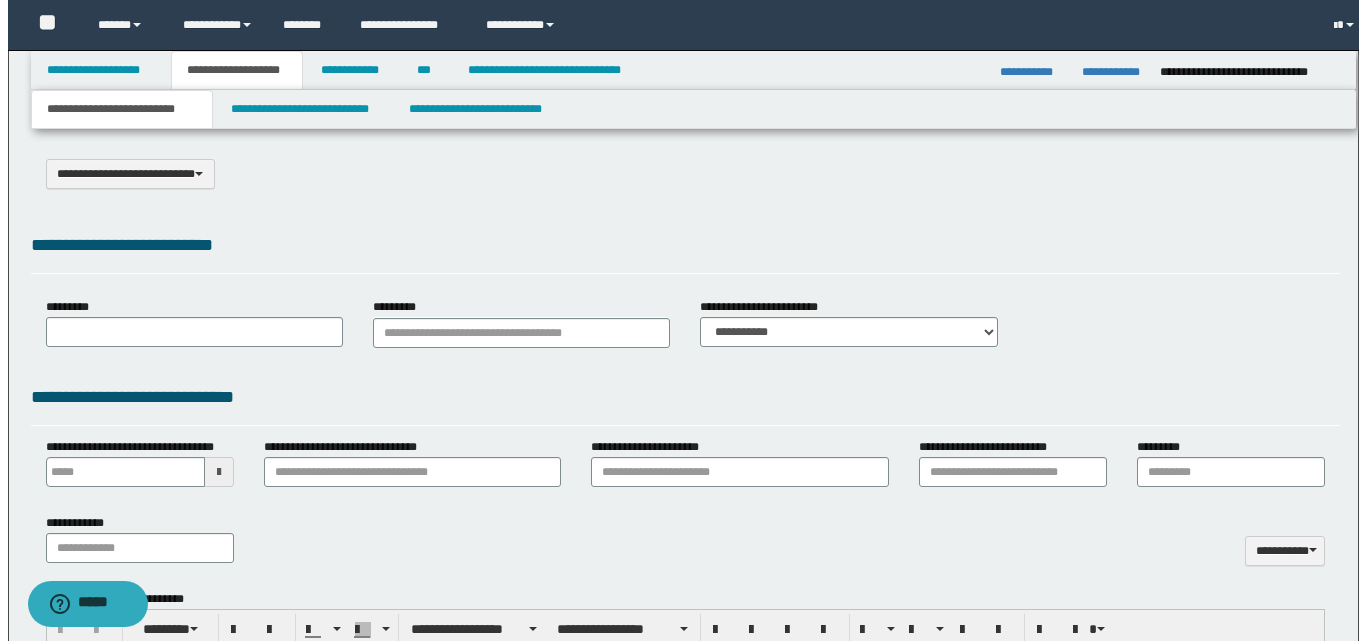 scroll, scrollTop: 0, scrollLeft: 0, axis: both 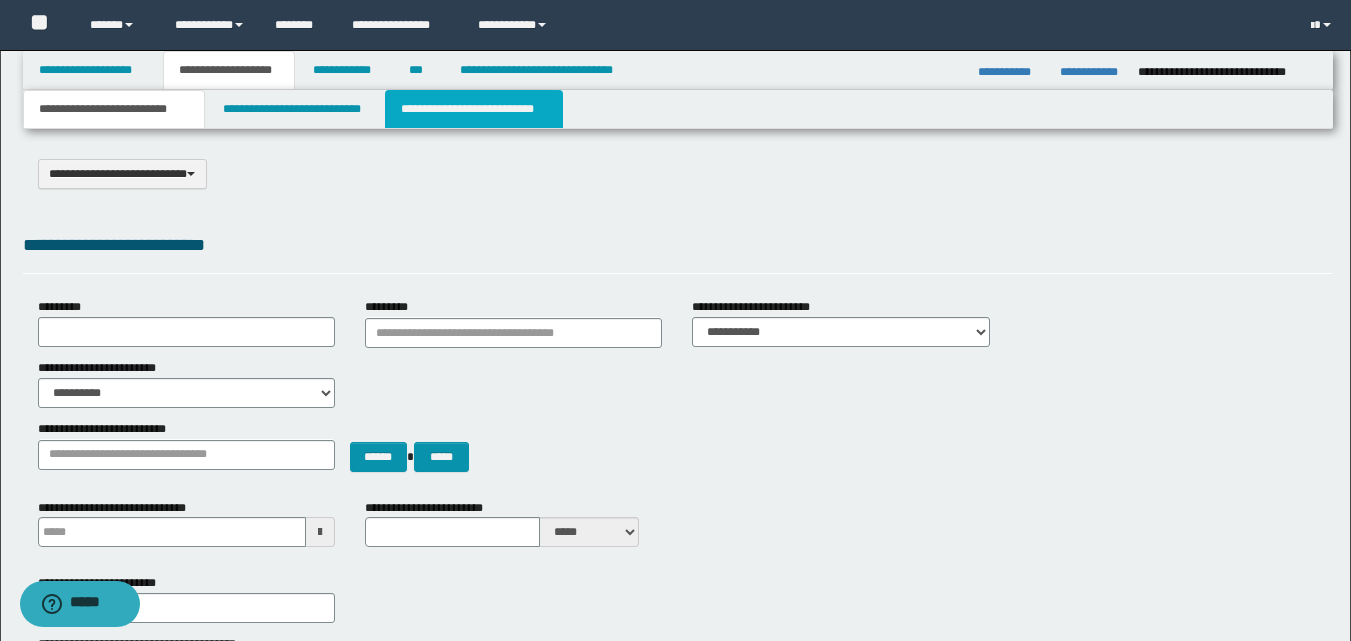 click on "**********" at bounding box center [474, 109] 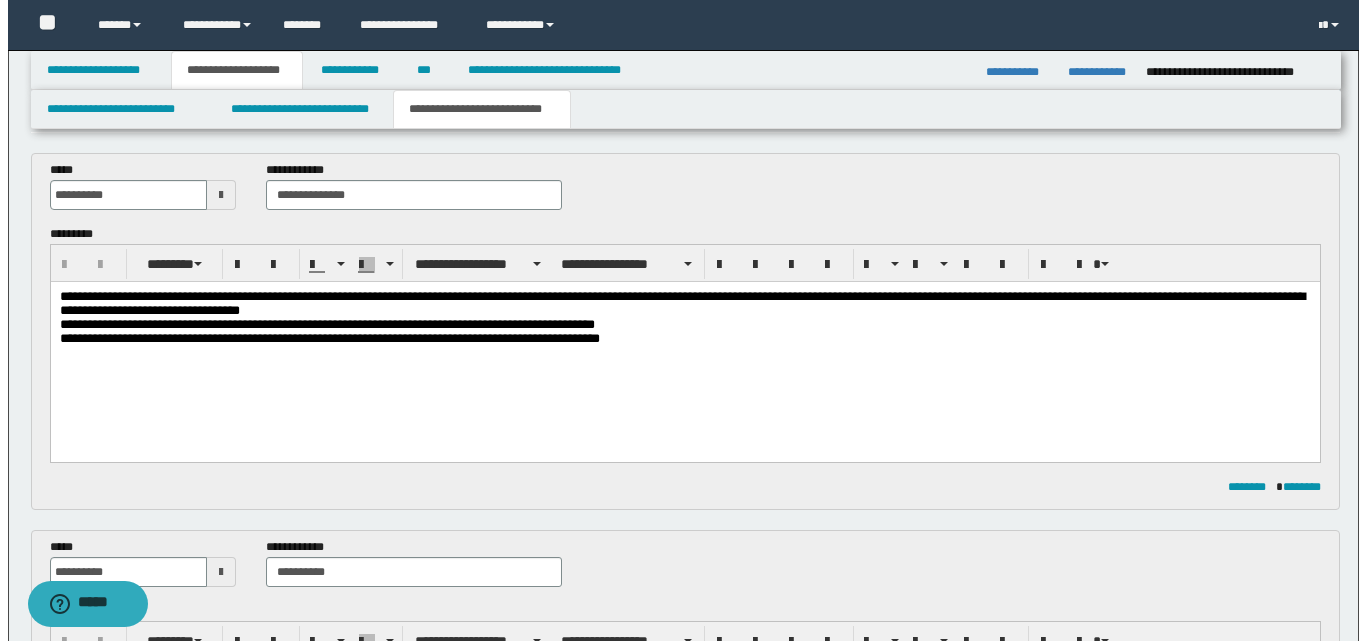 scroll, scrollTop: 0, scrollLeft: 0, axis: both 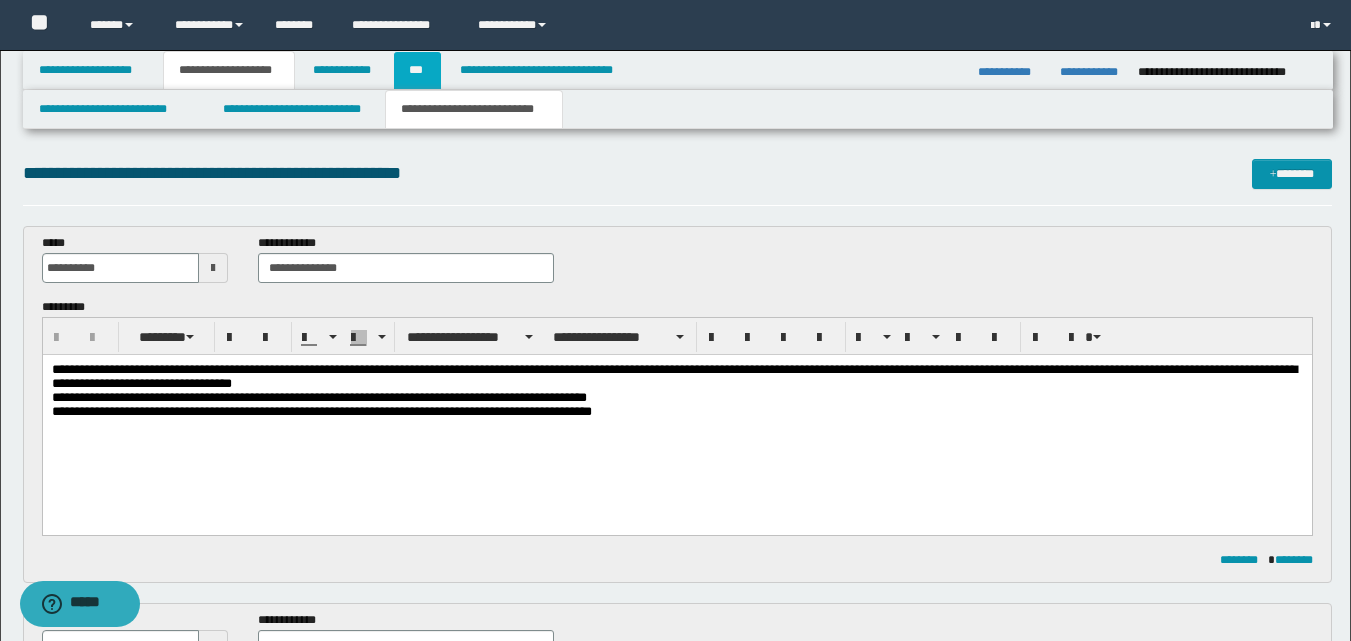 click on "***" at bounding box center (417, 70) 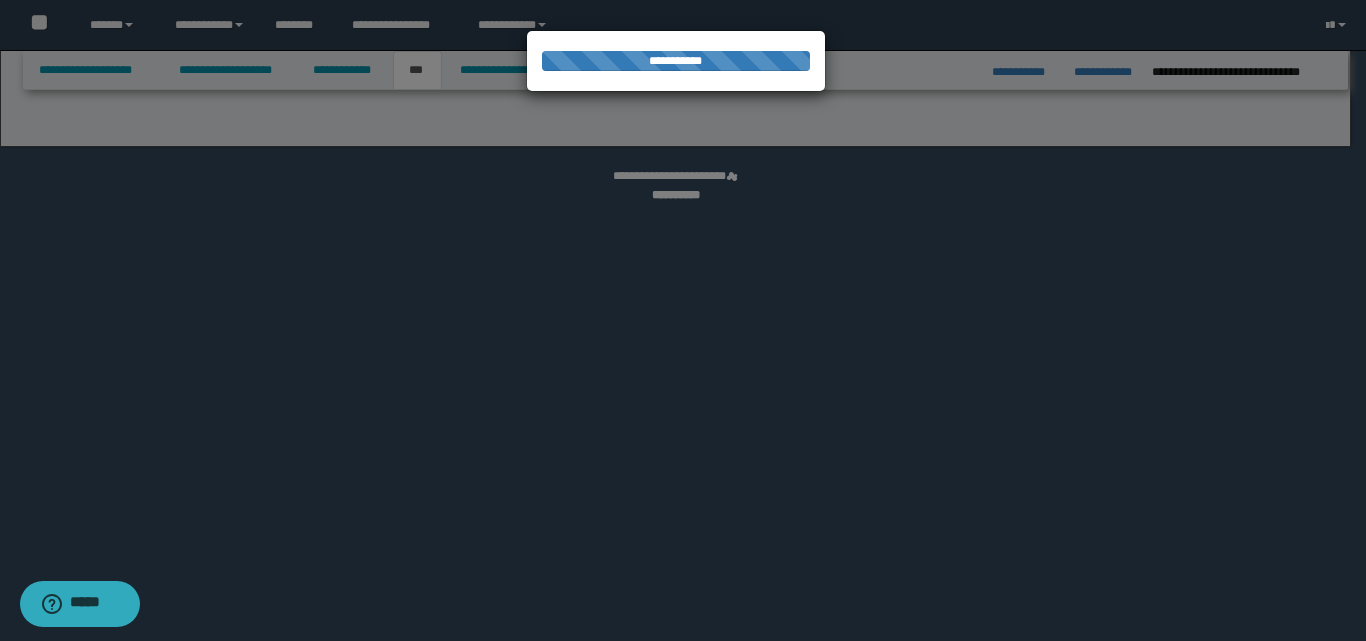 select on "***" 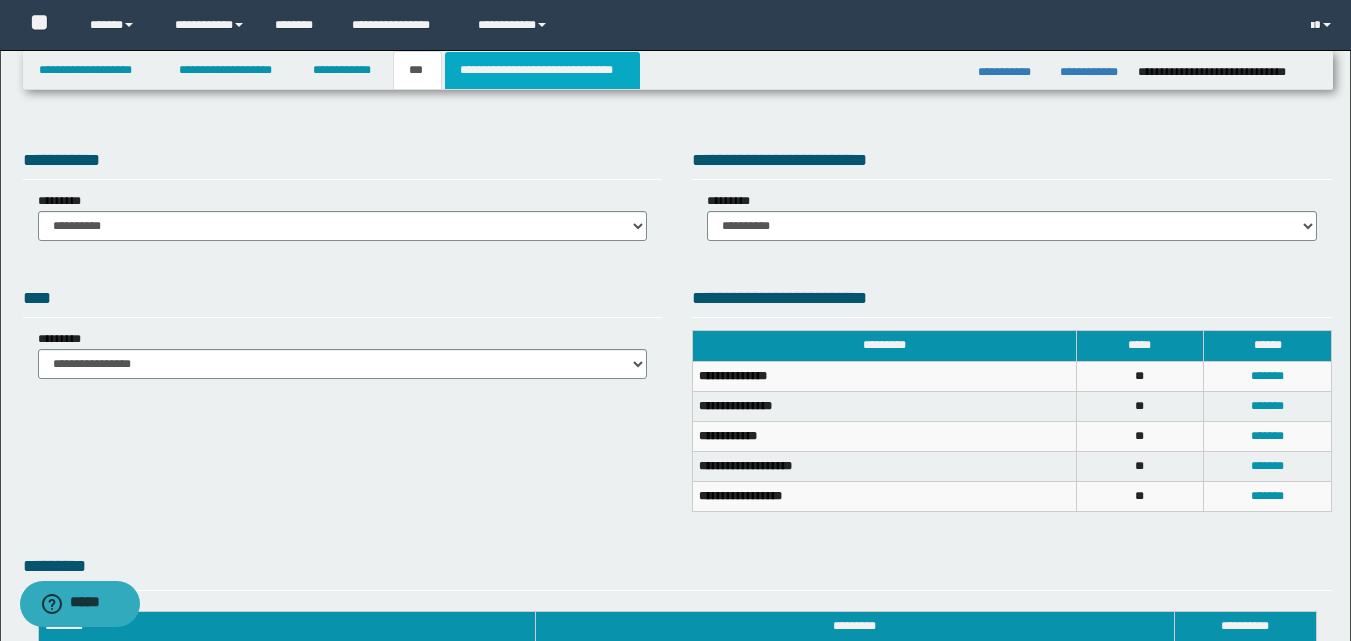 click on "**********" at bounding box center (542, 70) 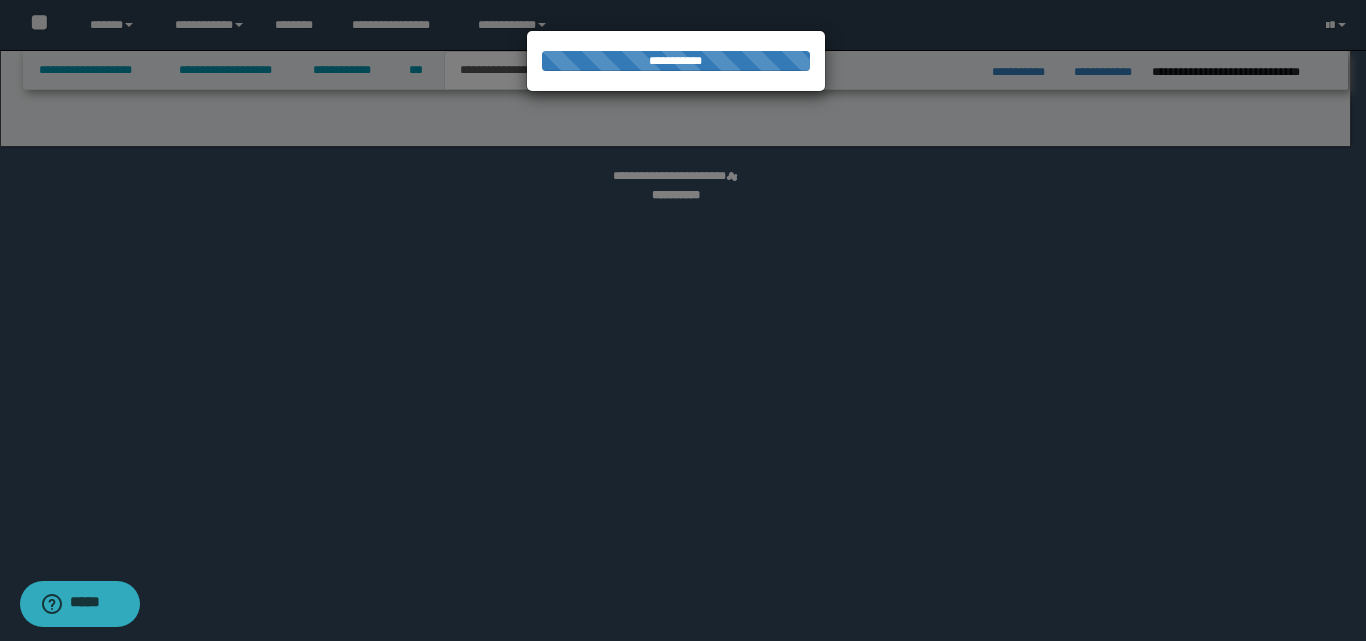 select on "*" 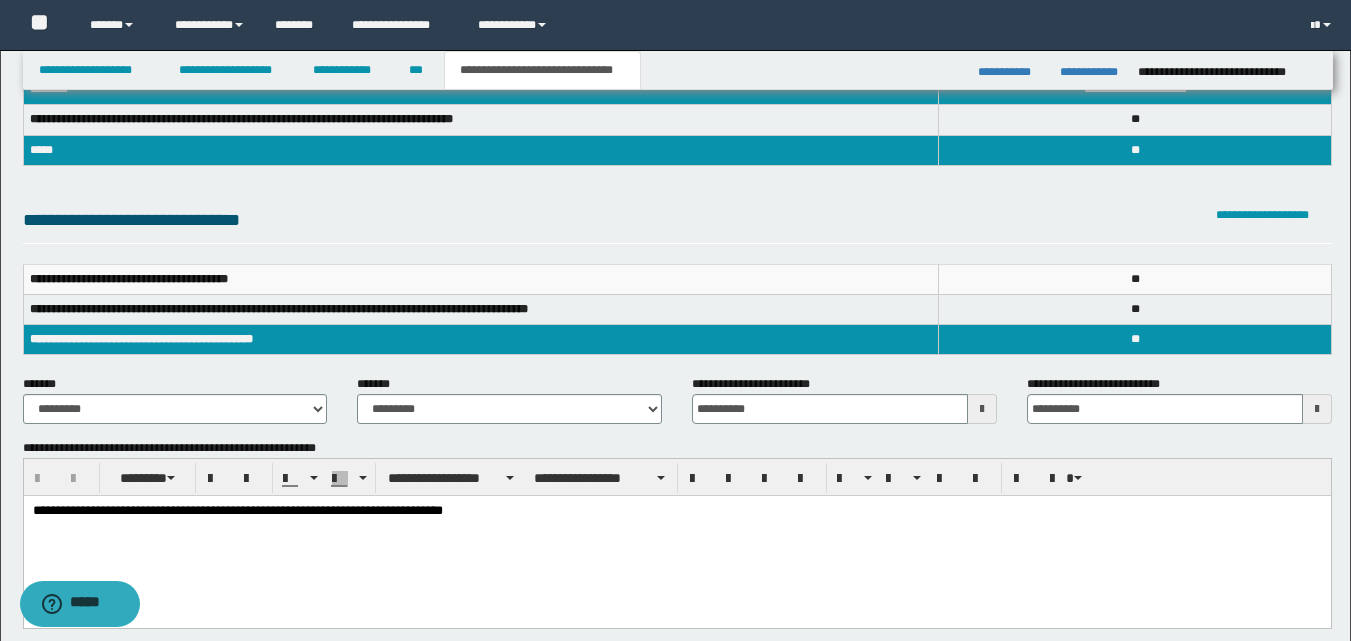 scroll, scrollTop: 0, scrollLeft: 0, axis: both 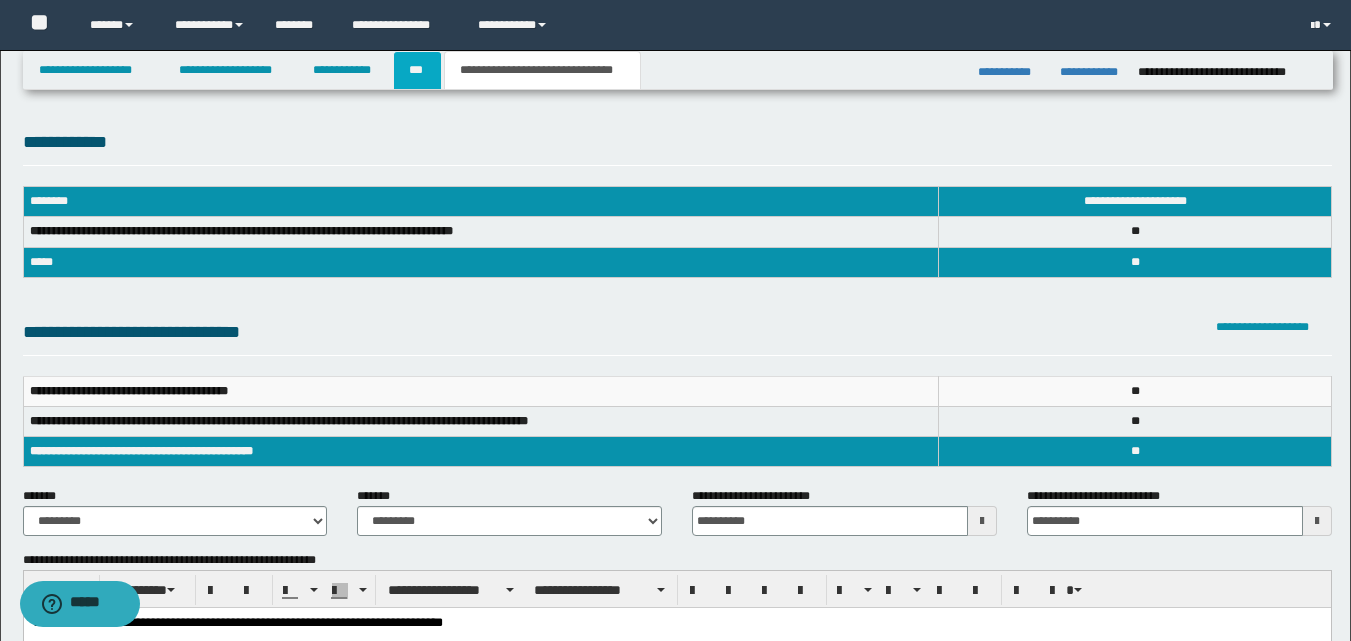 click on "***" at bounding box center (417, 70) 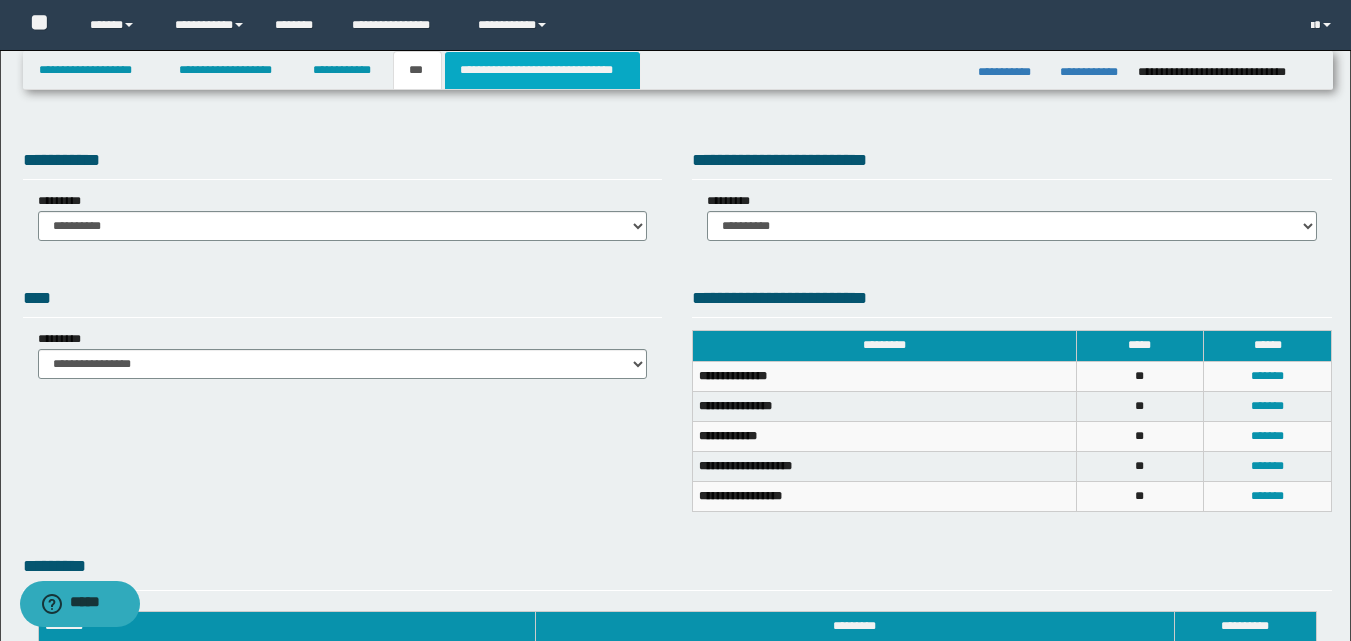 click on "**********" at bounding box center (542, 70) 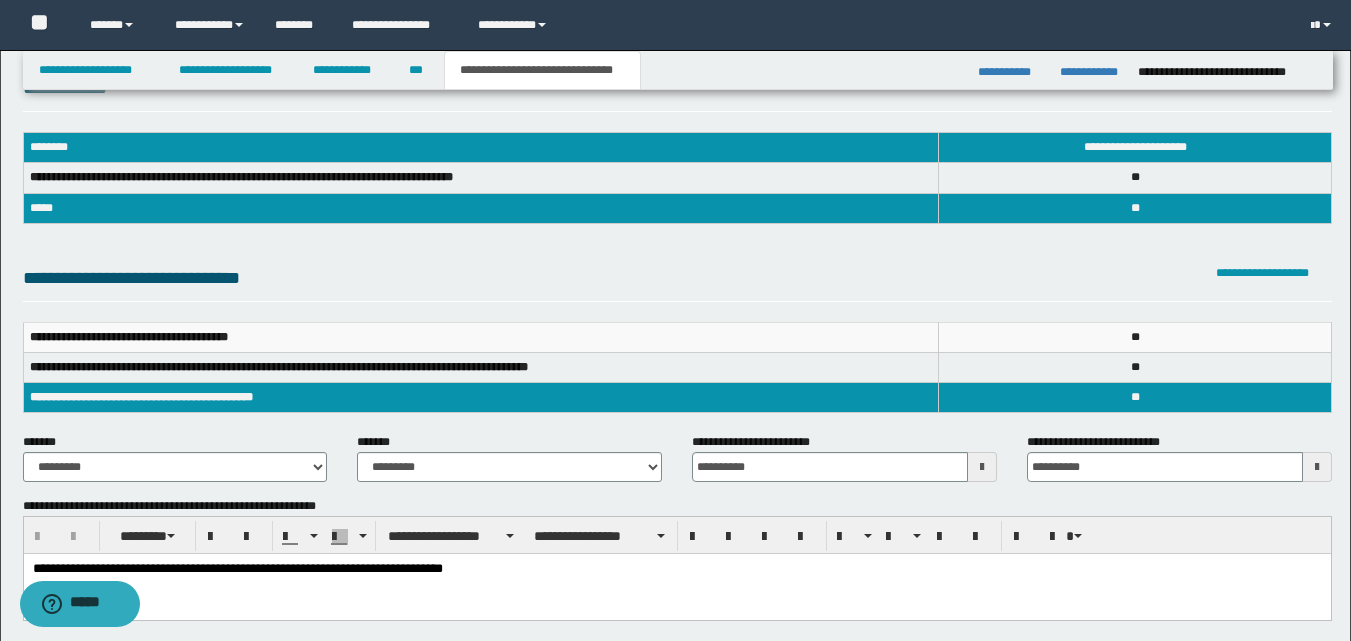 scroll, scrollTop: 0, scrollLeft: 0, axis: both 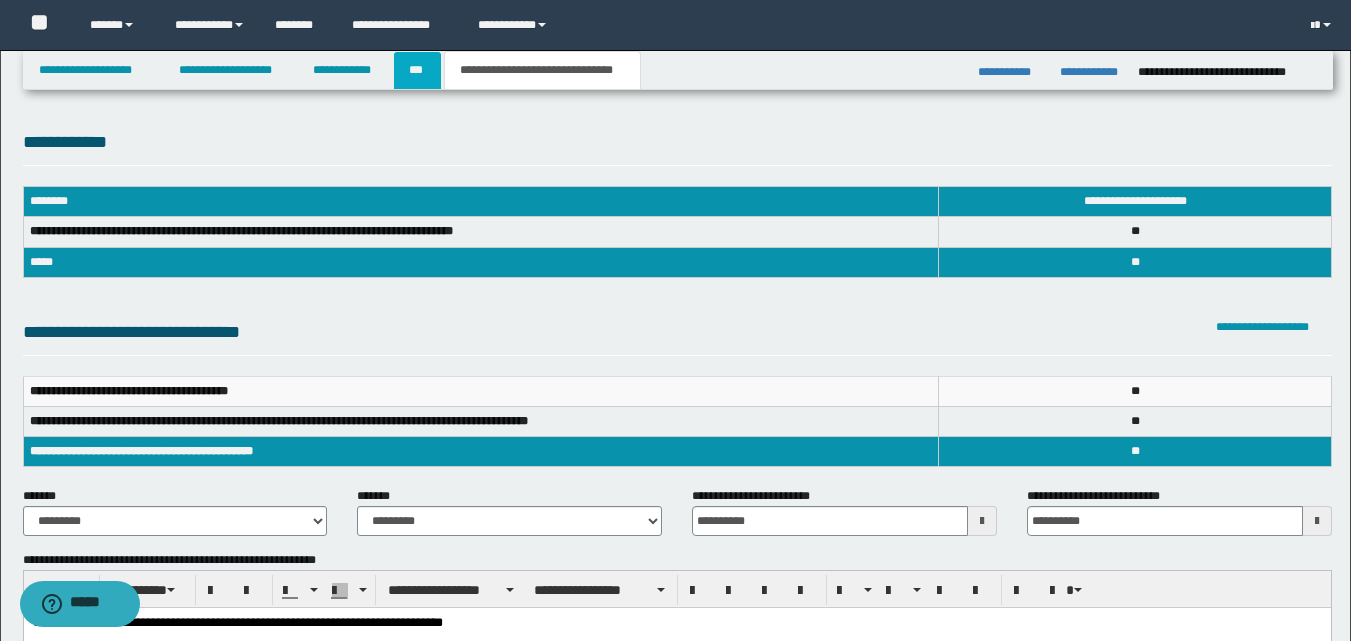click on "***" at bounding box center [417, 70] 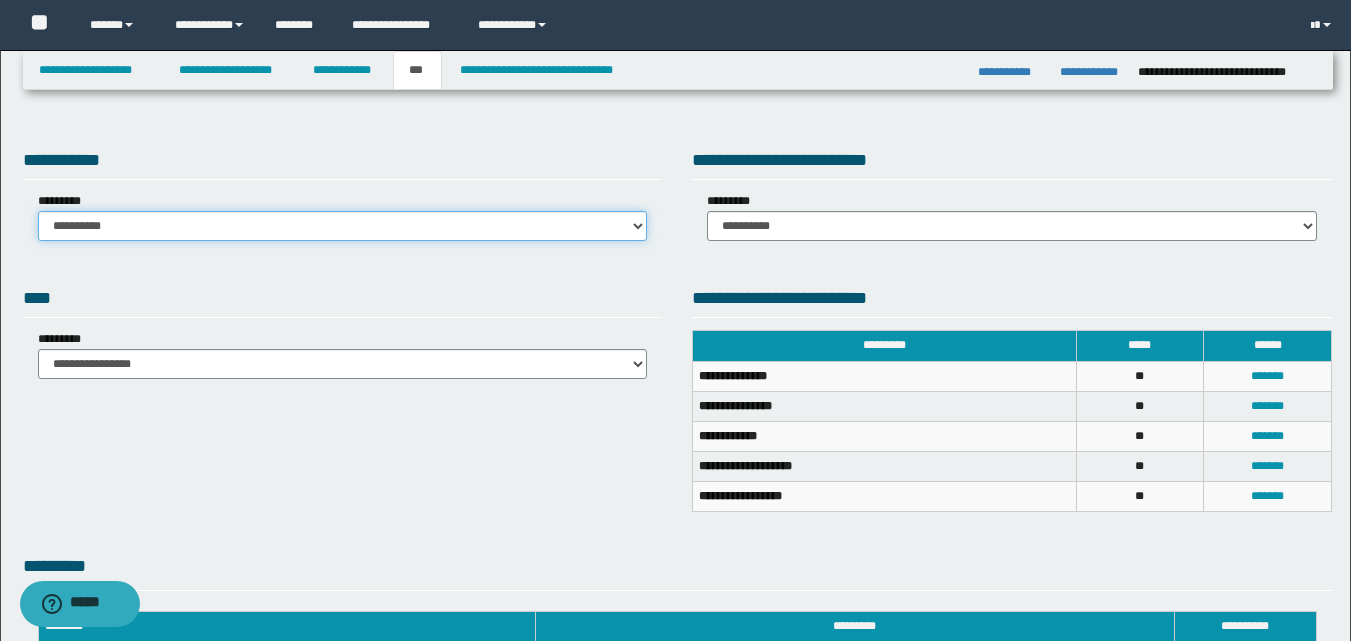 click on "**********" at bounding box center [343, 226] 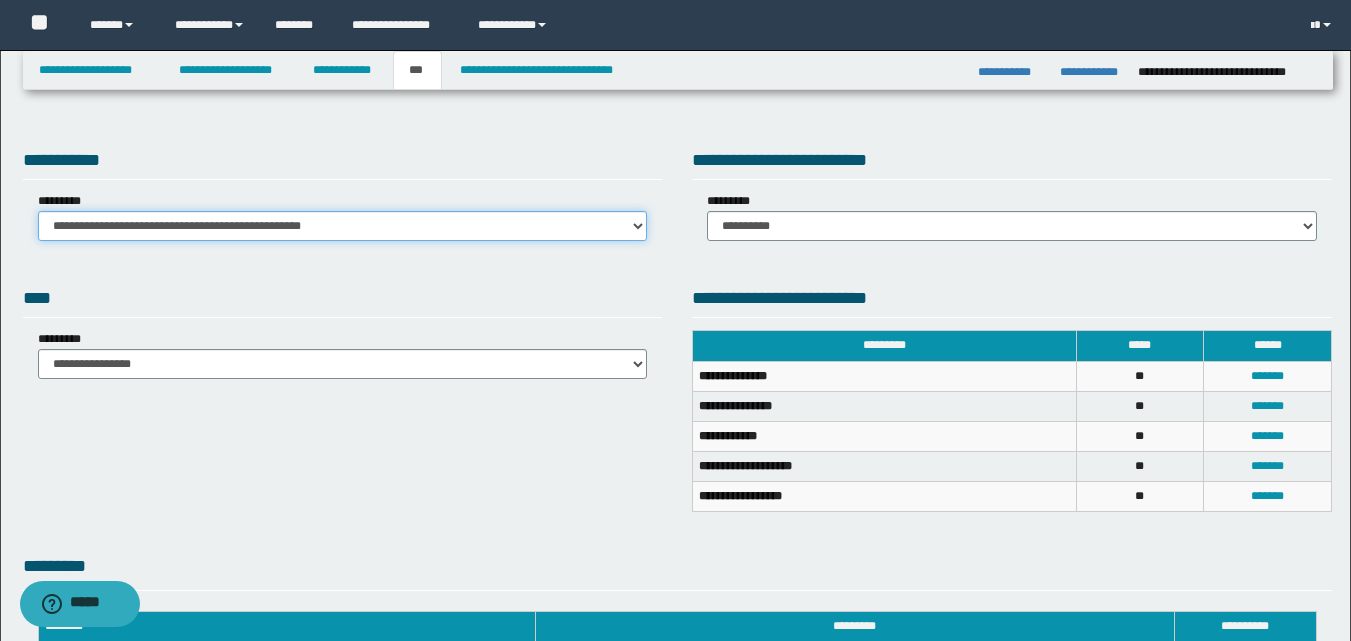 click on "**********" at bounding box center (343, 226) 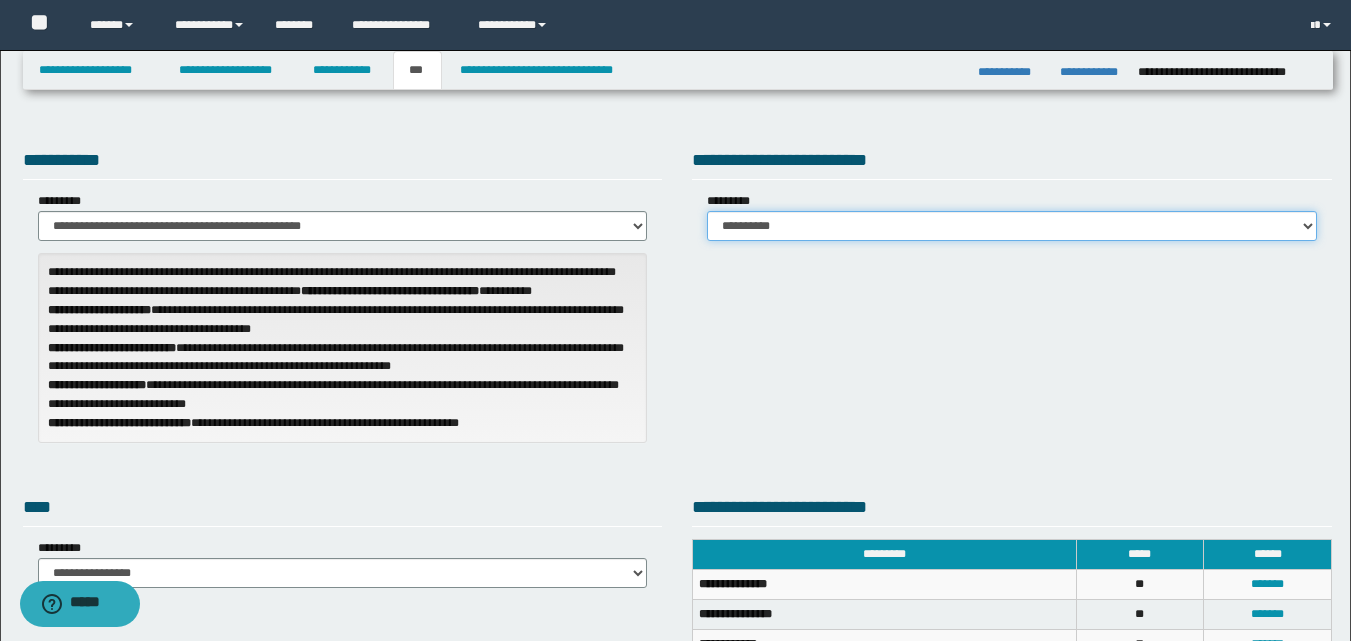 click on "**********" at bounding box center [1012, 226] 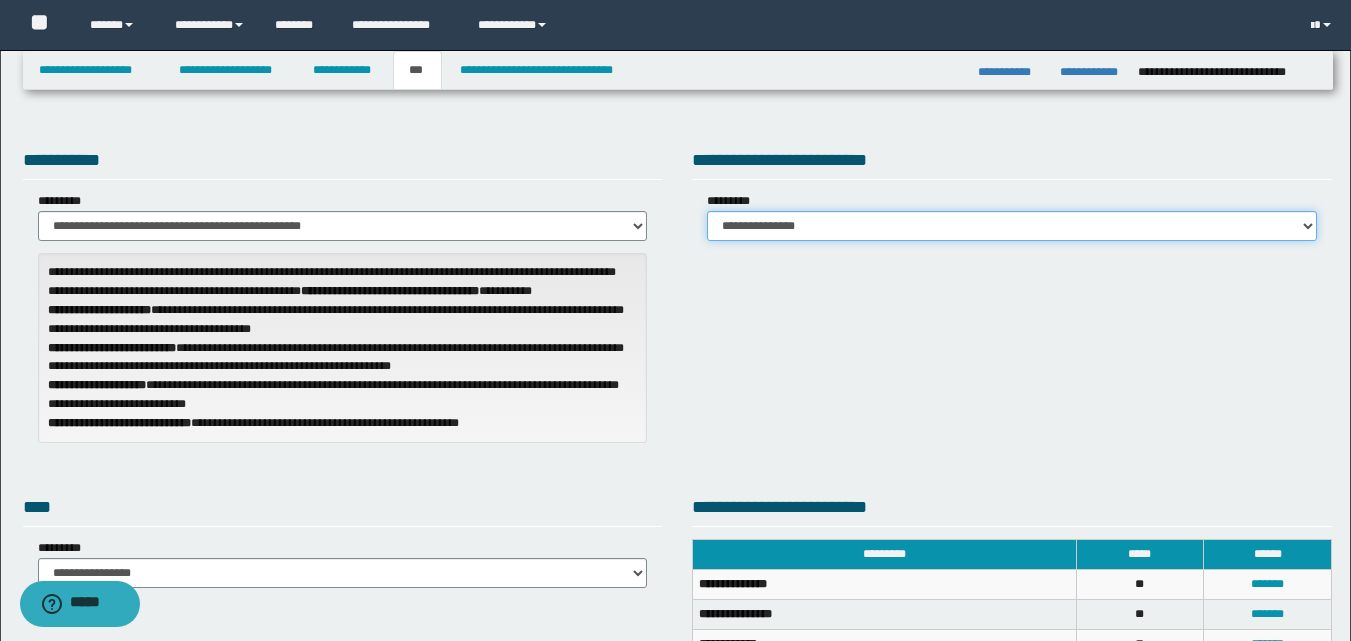 click on "**********" at bounding box center [1012, 226] 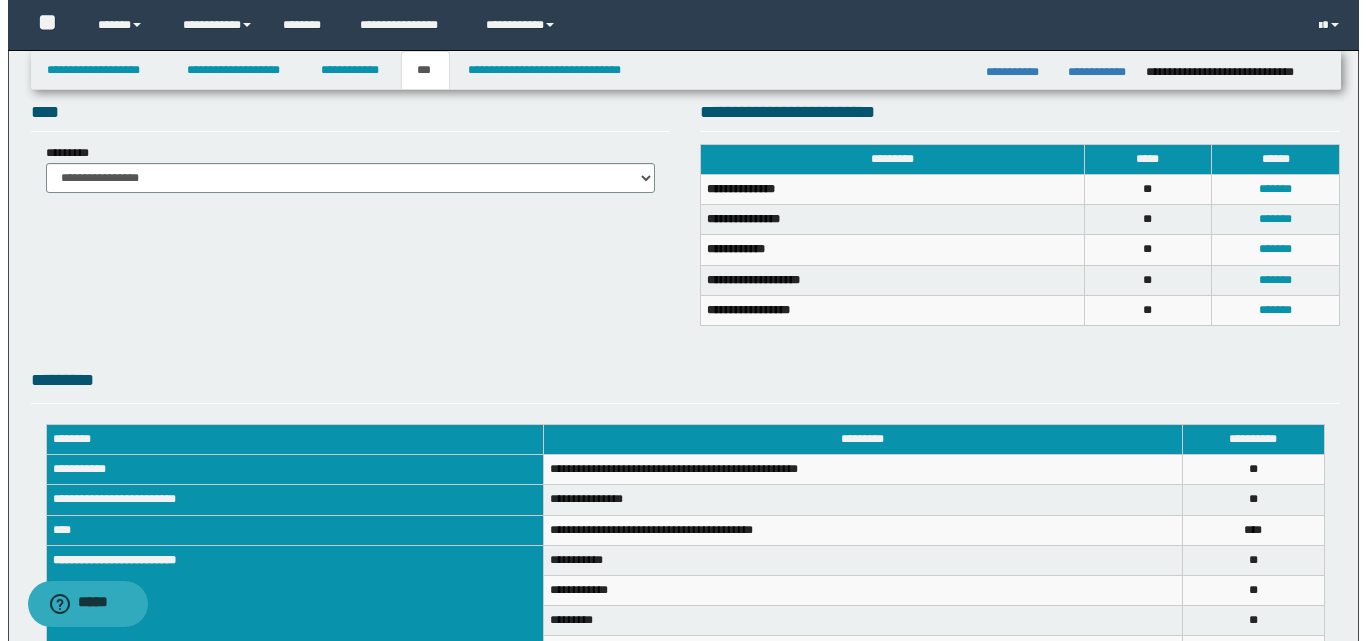 scroll, scrollTop: 300, scrollLeft: 0, axis: vertical 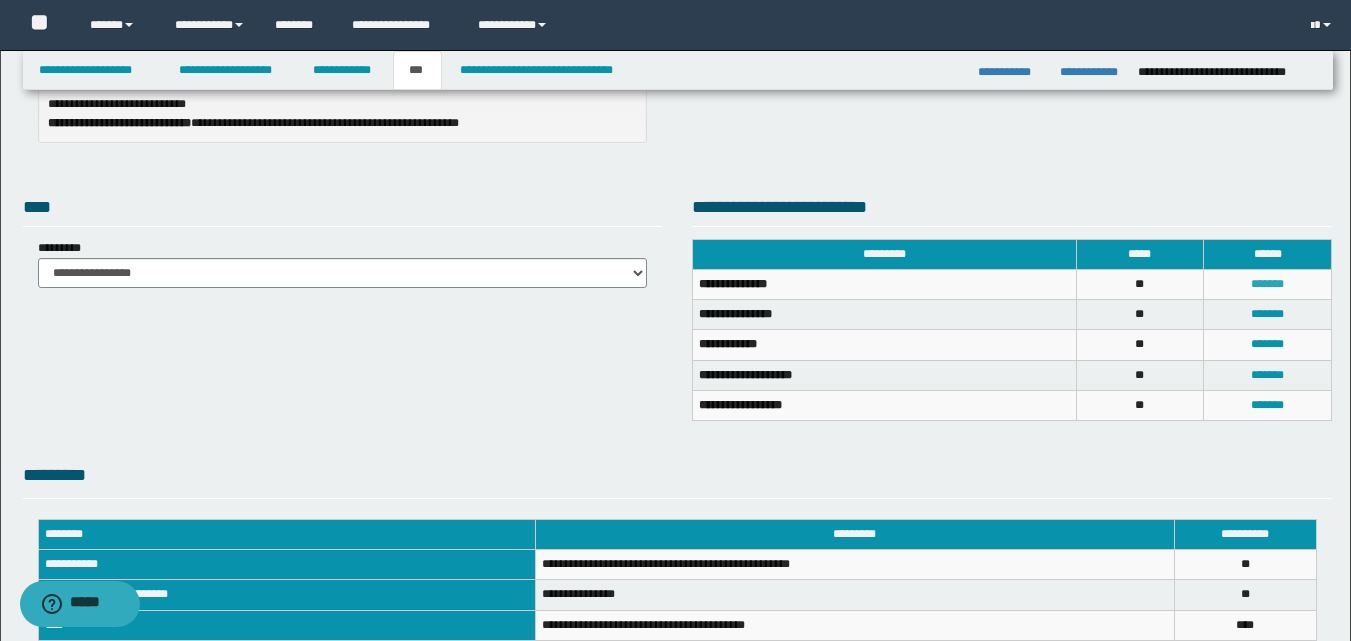 click on "*******" at bounding box center (1267, 284) 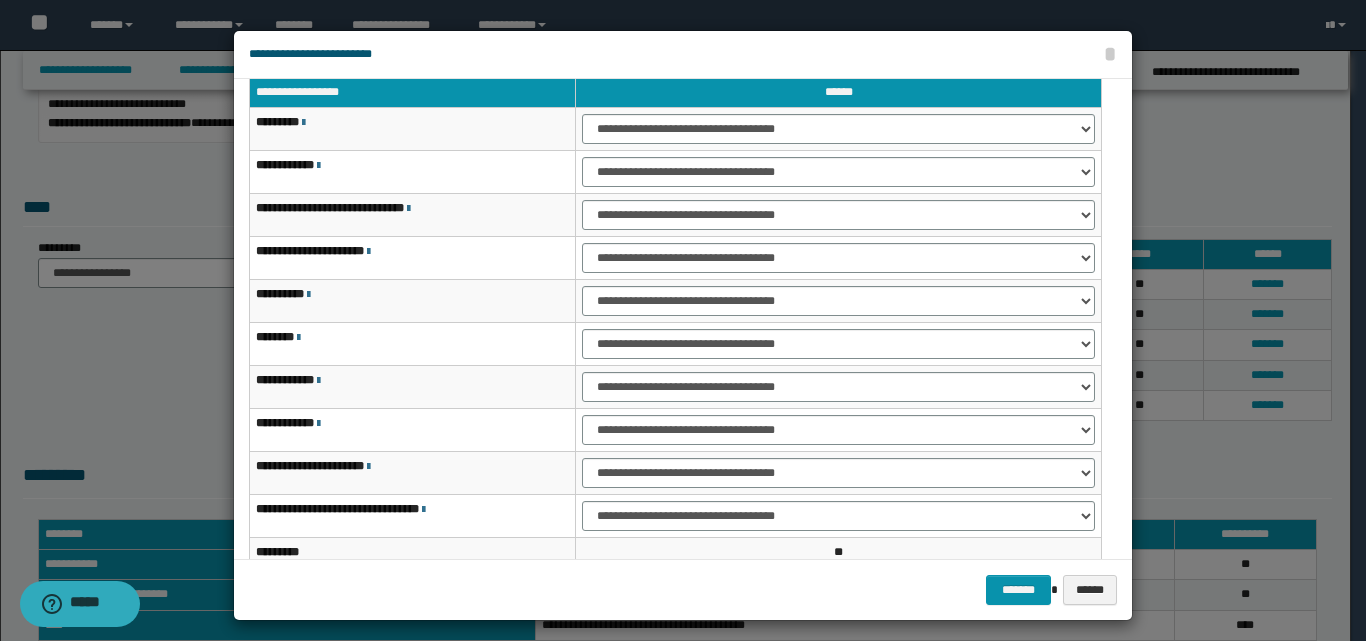 scroll, scrollTop: 121, scrollLeft: 0, axis: vertical 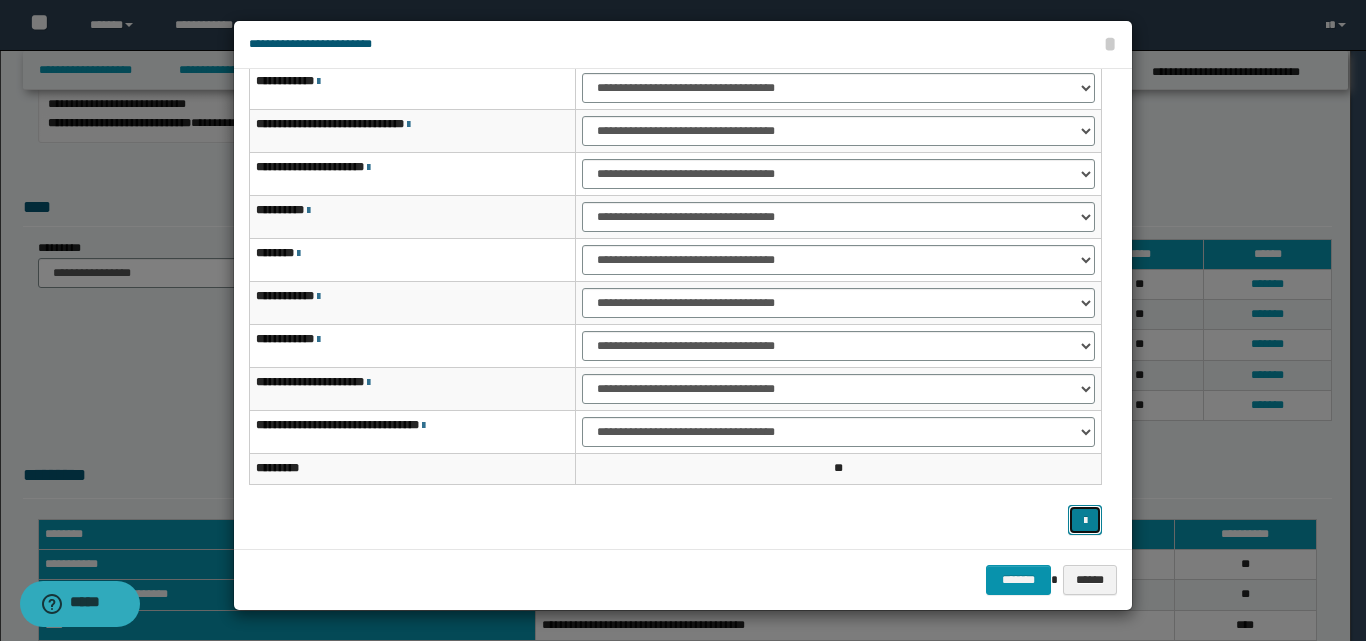click at bounding box center [1085, 521] 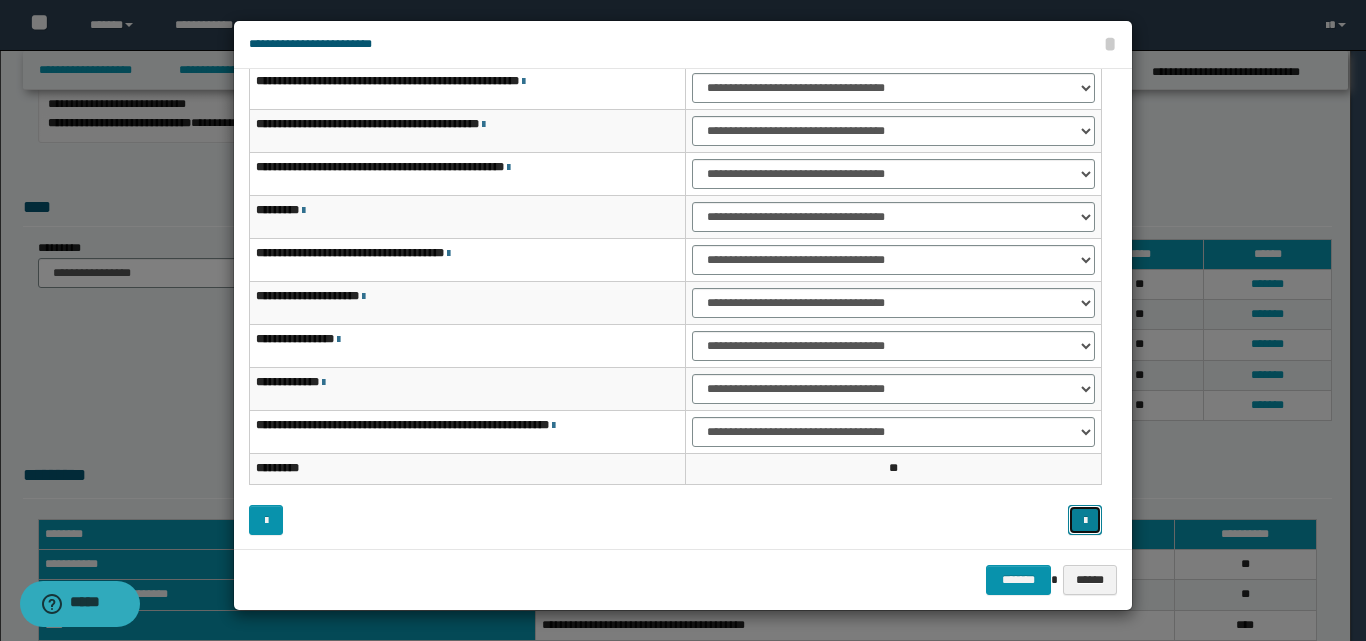 click at bounding box center [1085, 520] 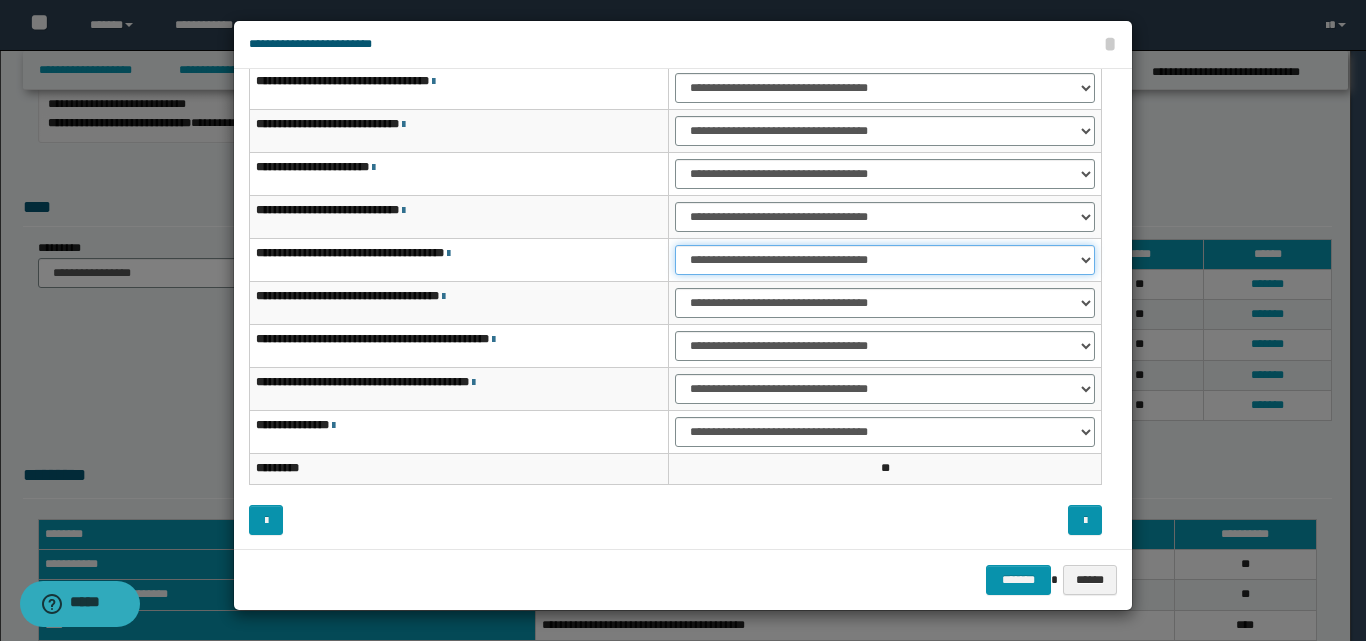 click on "**********" at bounding box center [885, 260] 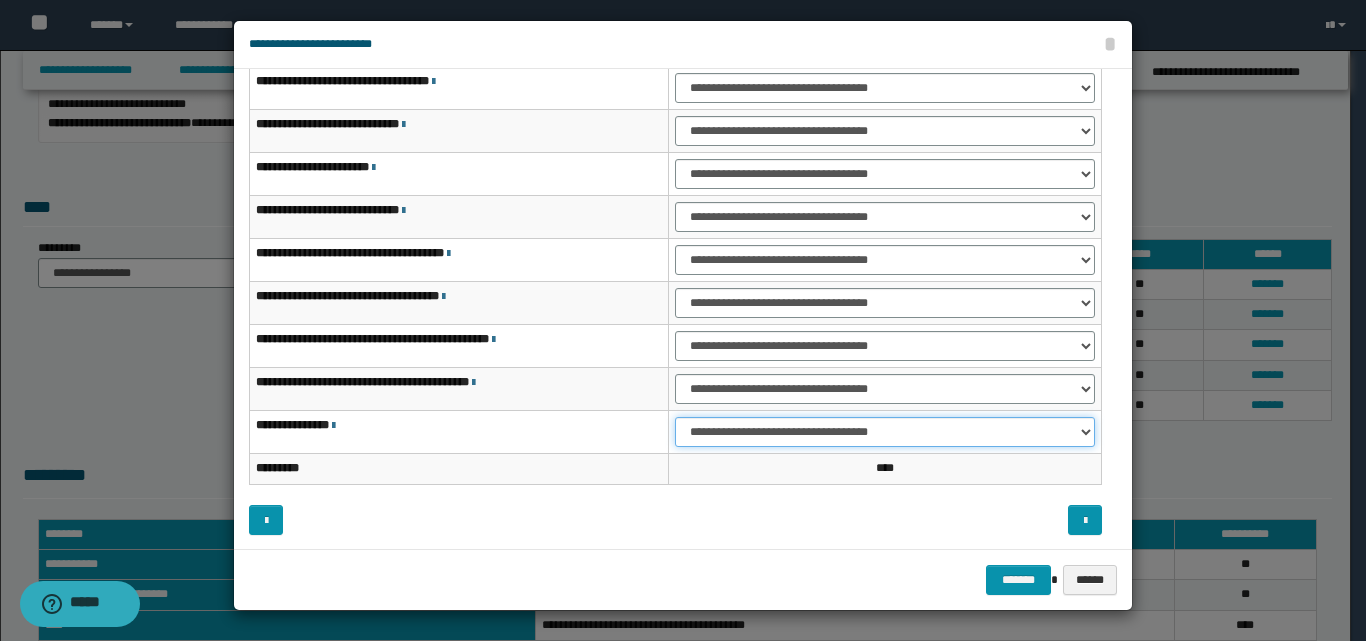 click on "**********" at bounding box center (885, 432) 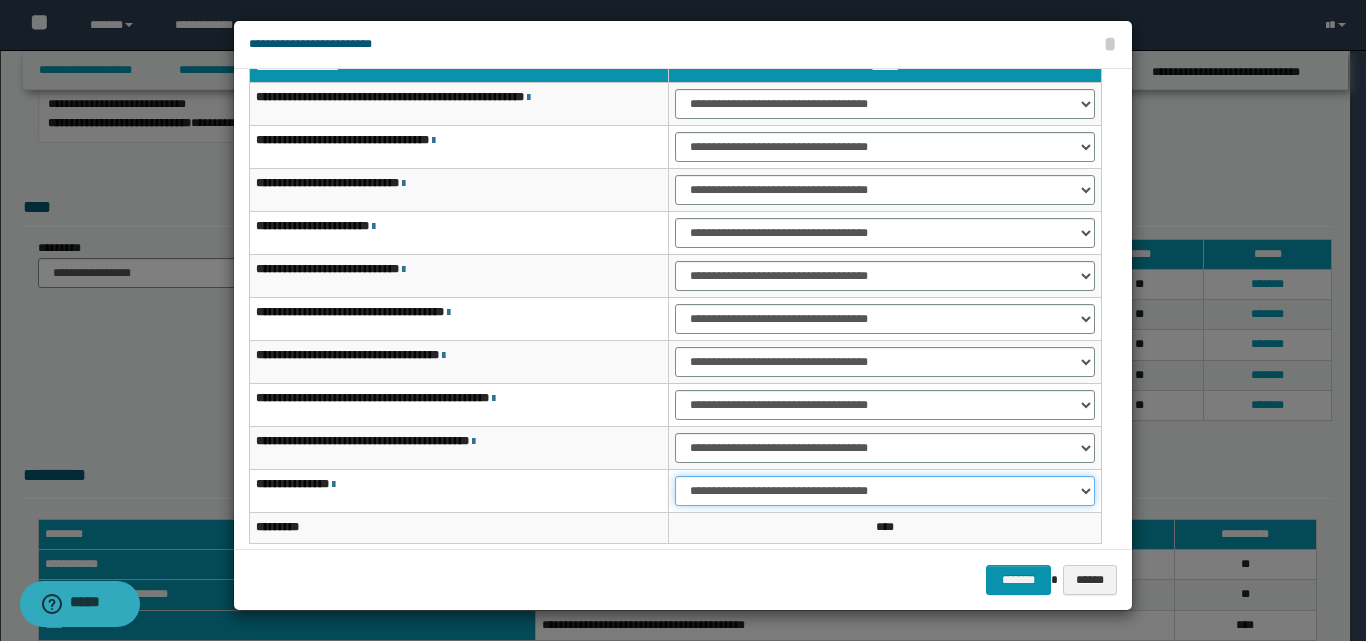 scroll, scrollTop: 121, scrollLeft: 0, axis: vertical 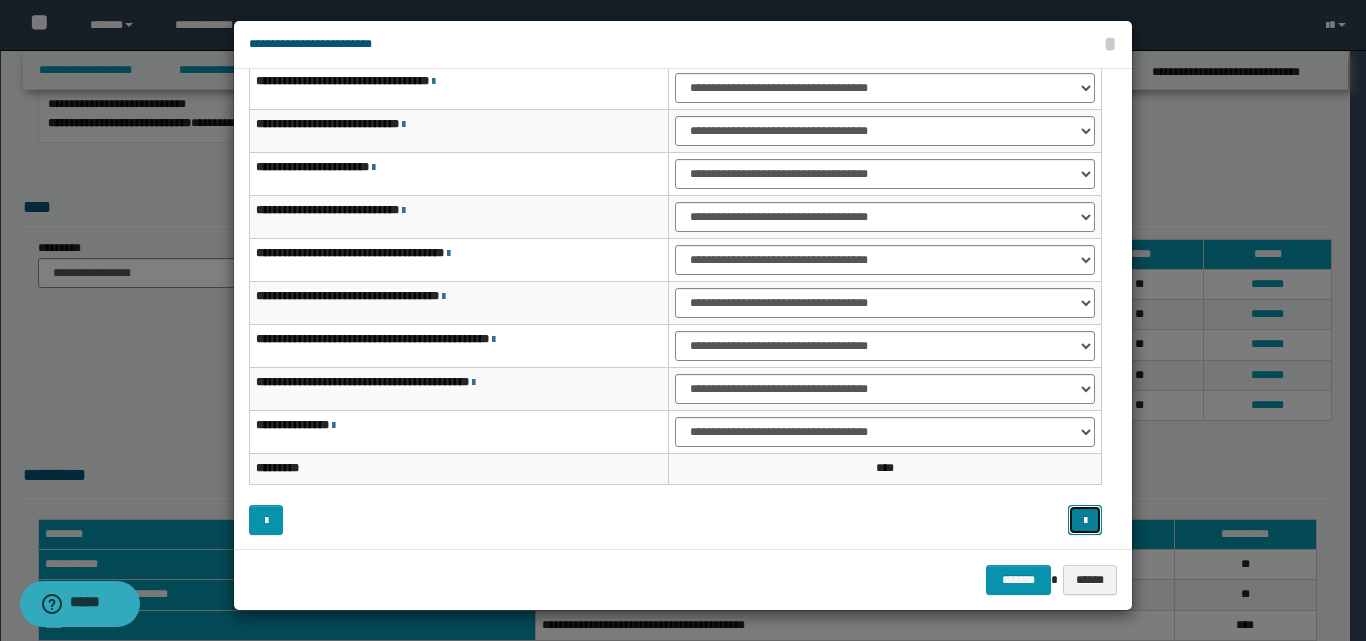 click at bounding box center [1085, 520] 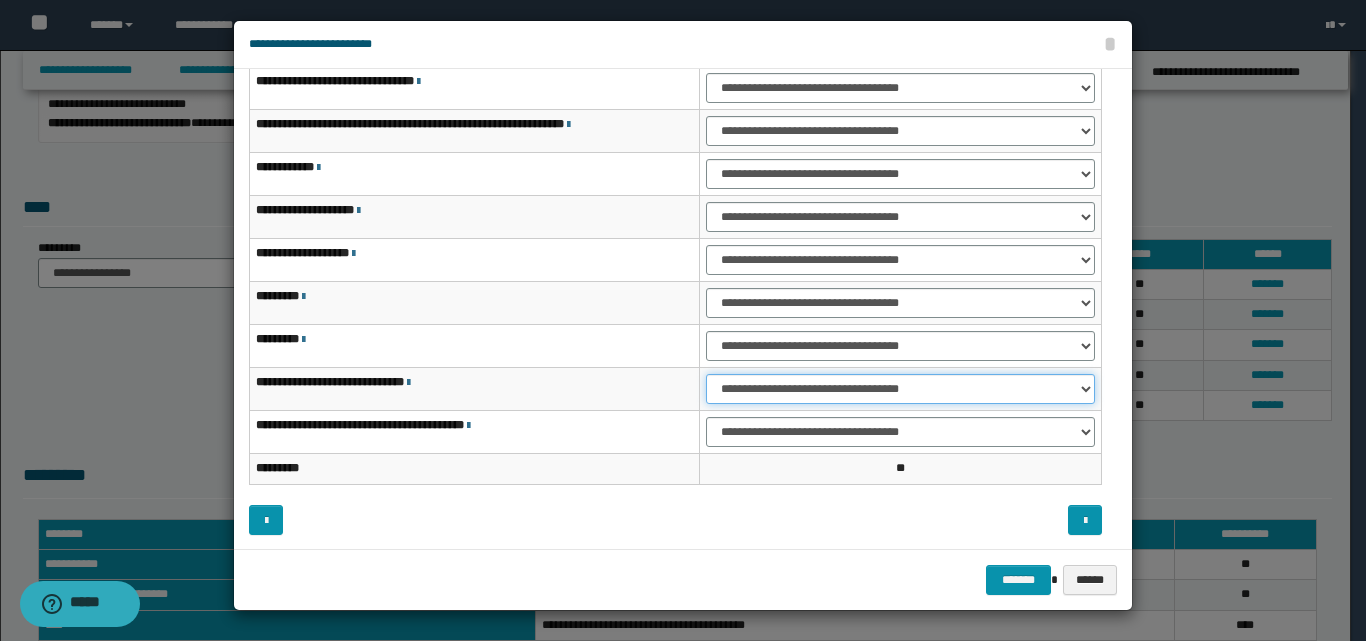 click on "**********" at bounding box center [900, 389] 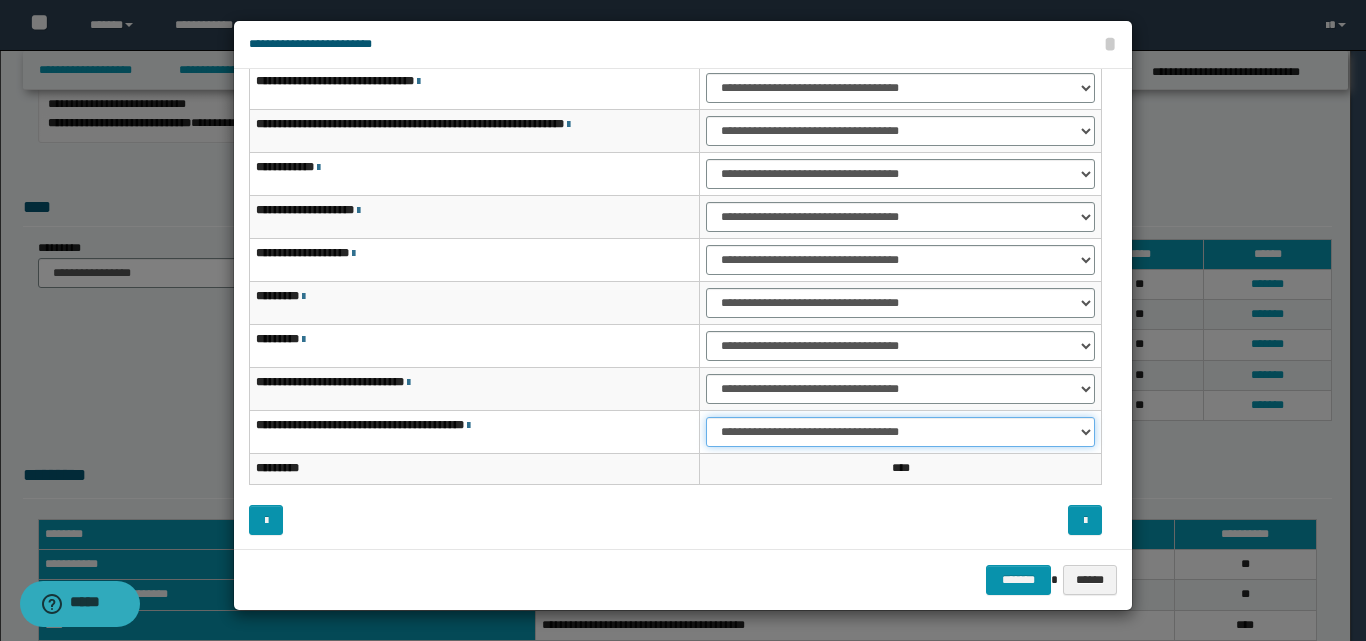 click on "**********" at bounding box center [900, 432] 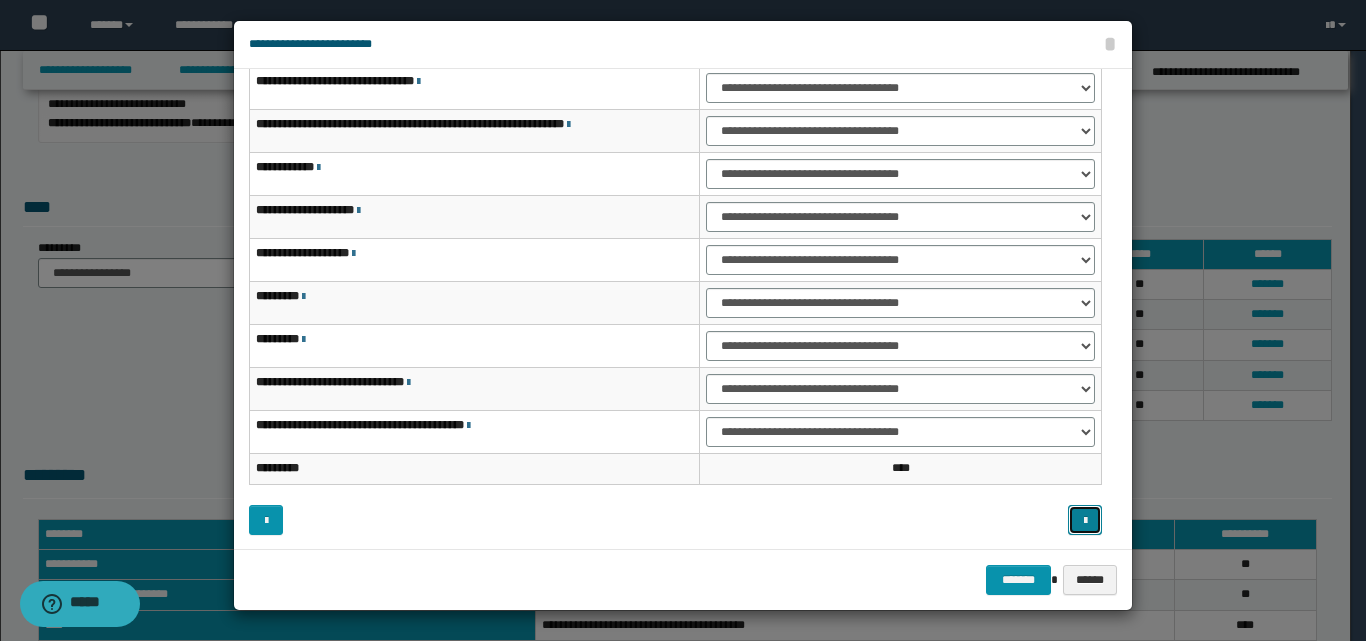 click at bounding box center (1085, 521) 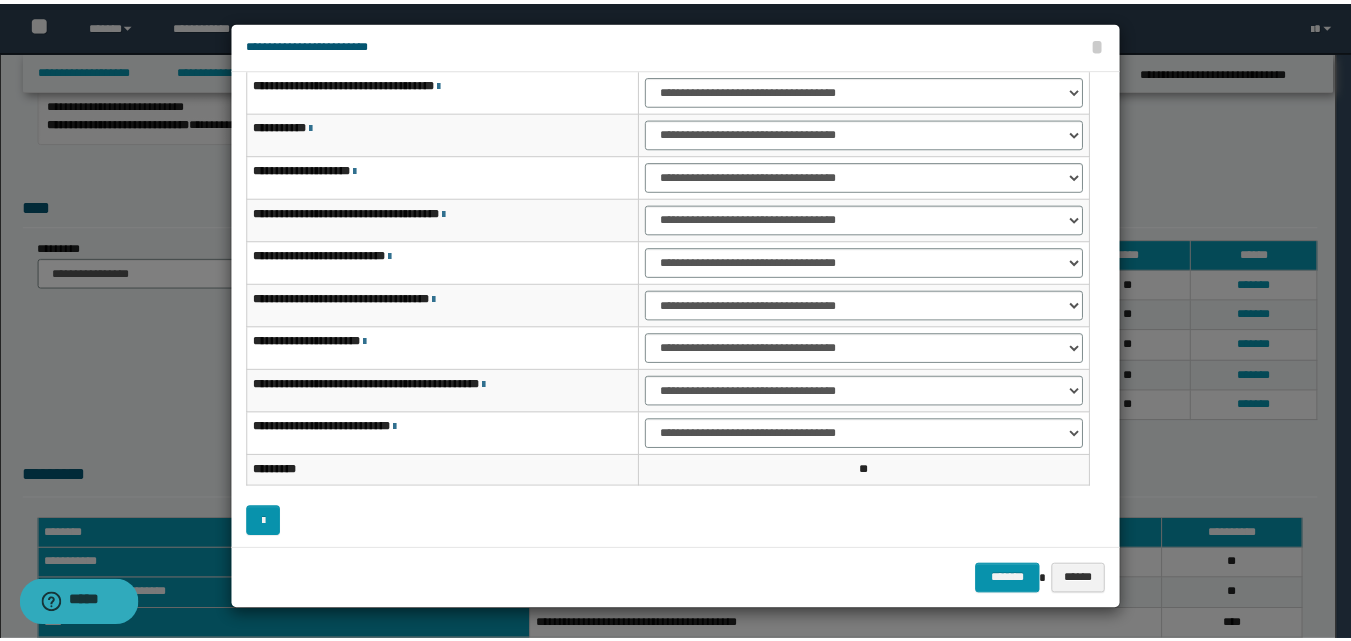 scroll, scrollTop: 121, scrollLeft: 0, axis: vertical 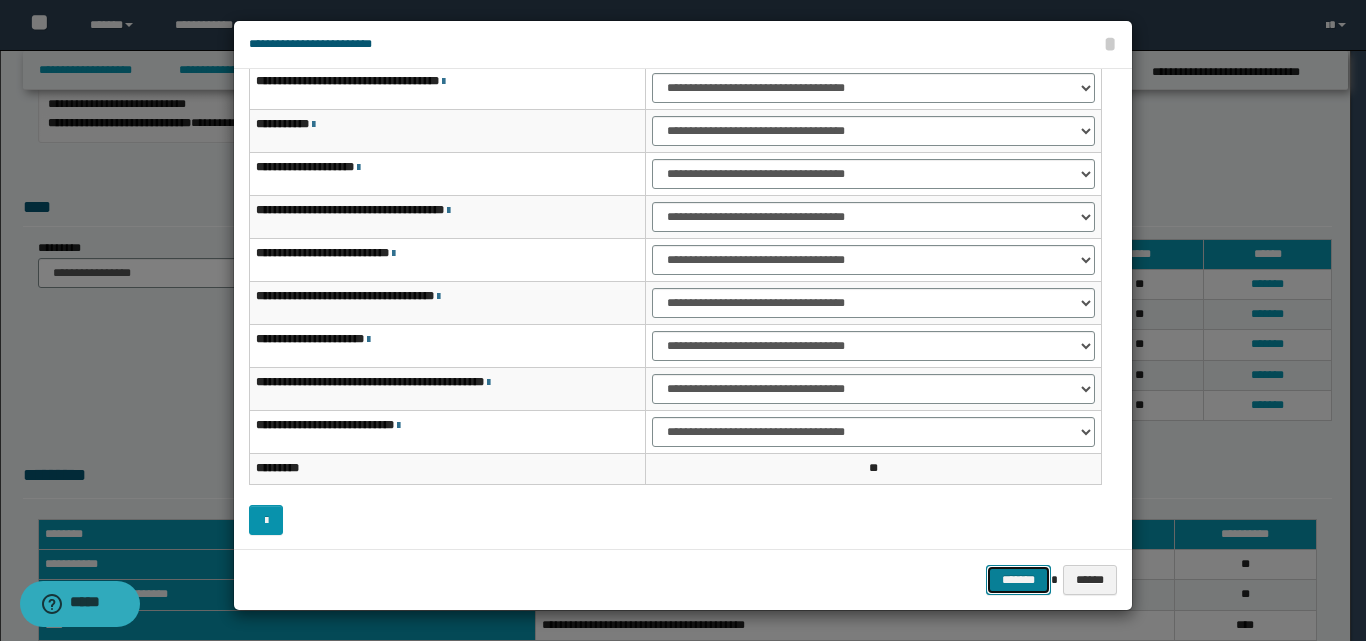 click on "*******" at bounding box center [1018, 580] 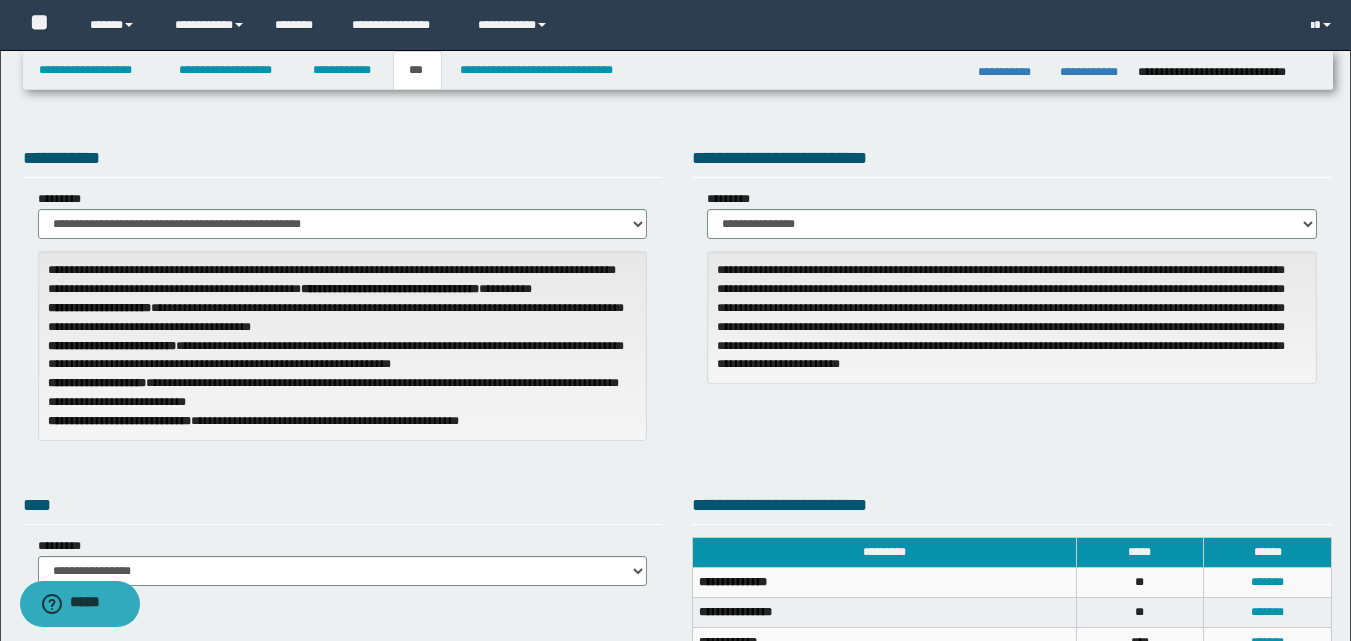 scroll, scrollTop: 0, scrollLeft: 0, axis: both 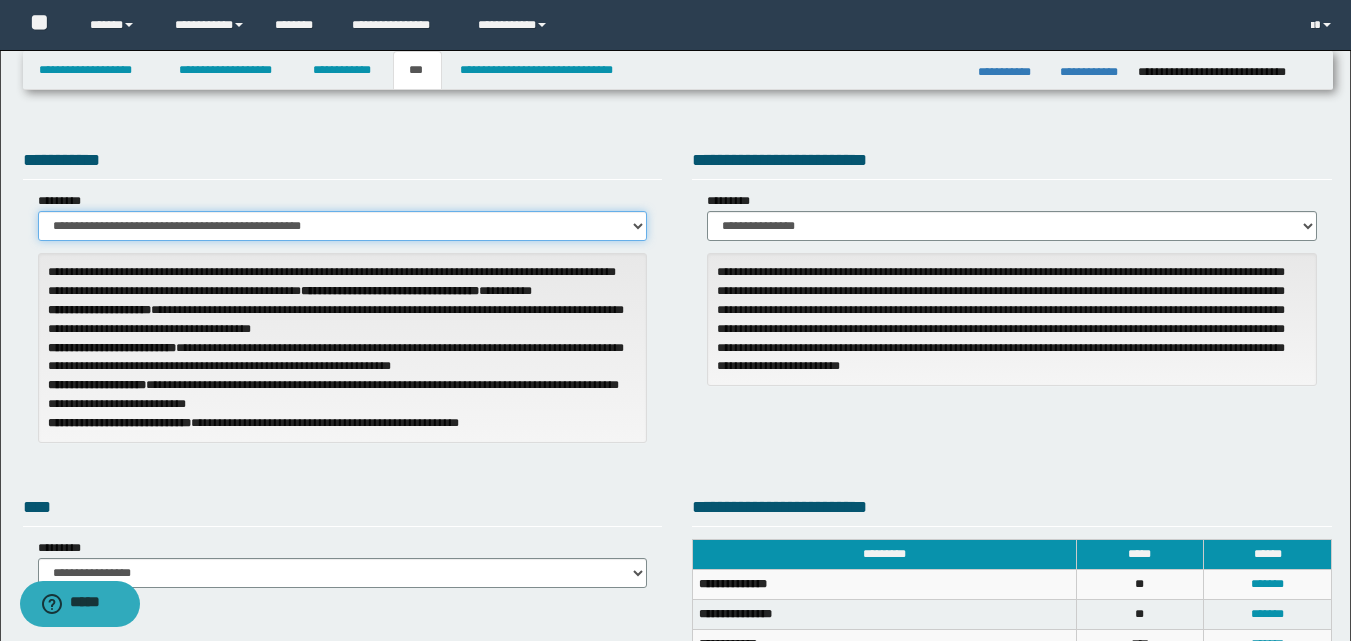 click on "**********" at bounding box center (343, 226) 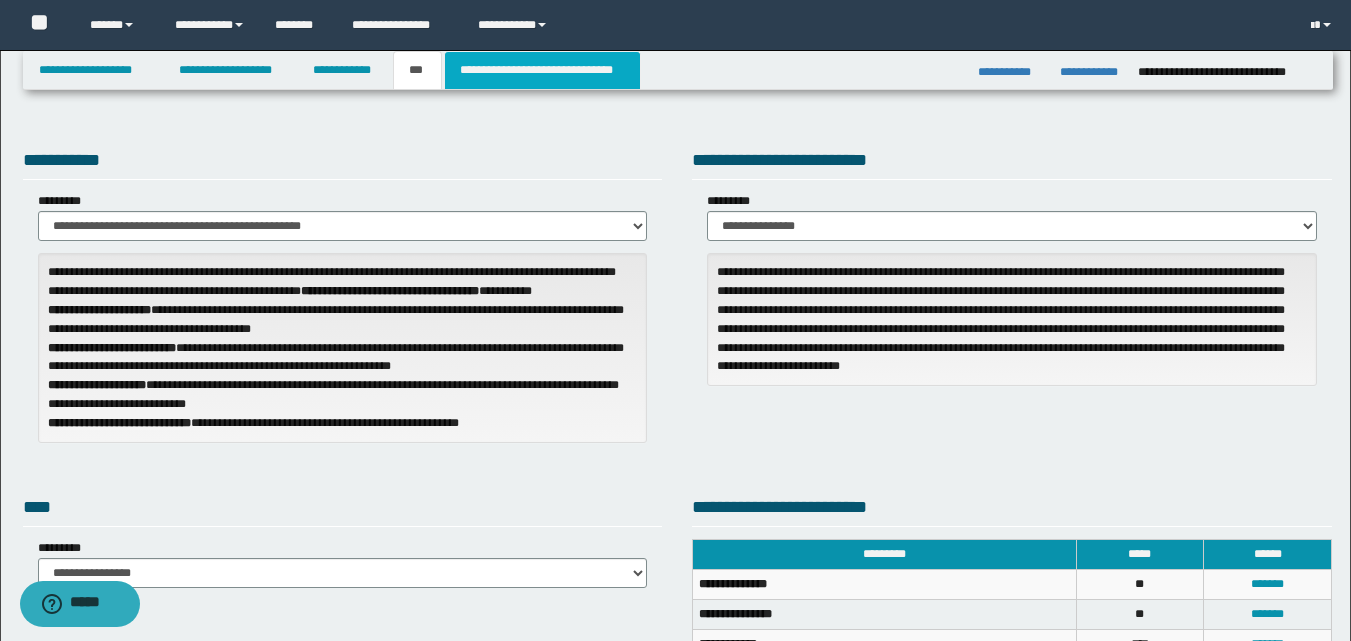 click on "**********" at bounding box center (542, 70) 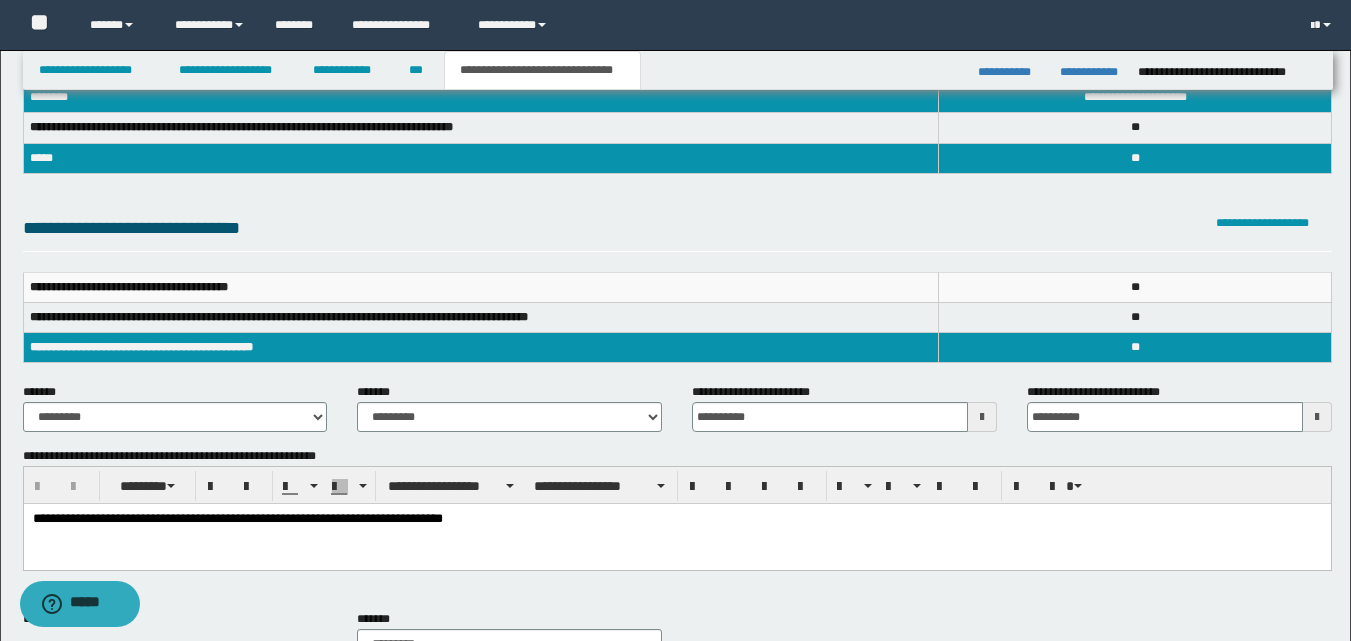 scroll, scrollTop: 0, scrollLeft: 0, axis: both 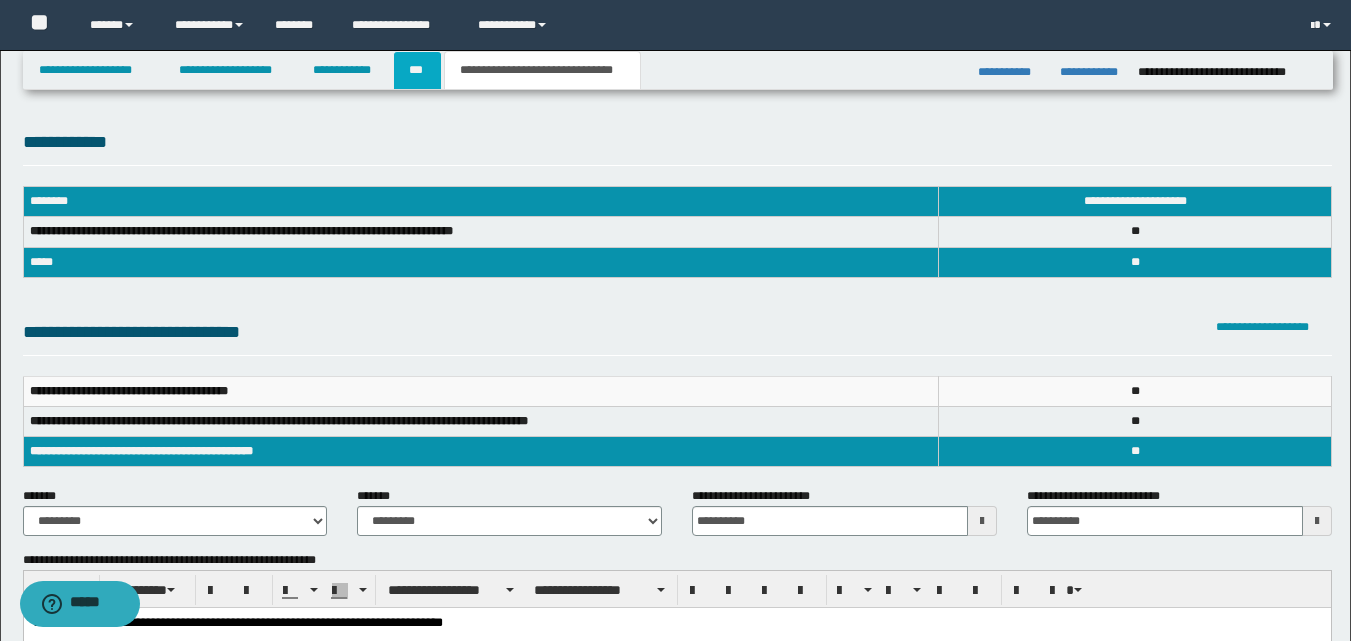 click on "***" at bounding box center [417, 70] 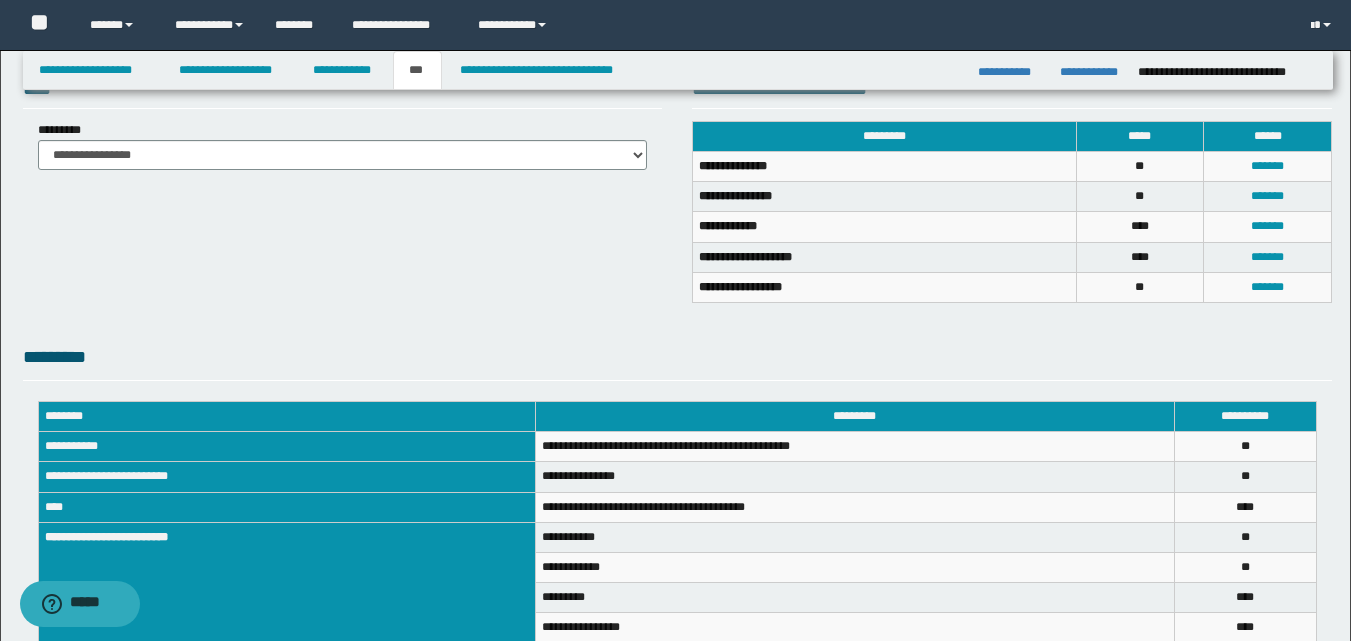 scroll, scrollTop: 109, scrollLeft: 0, axis: vertical 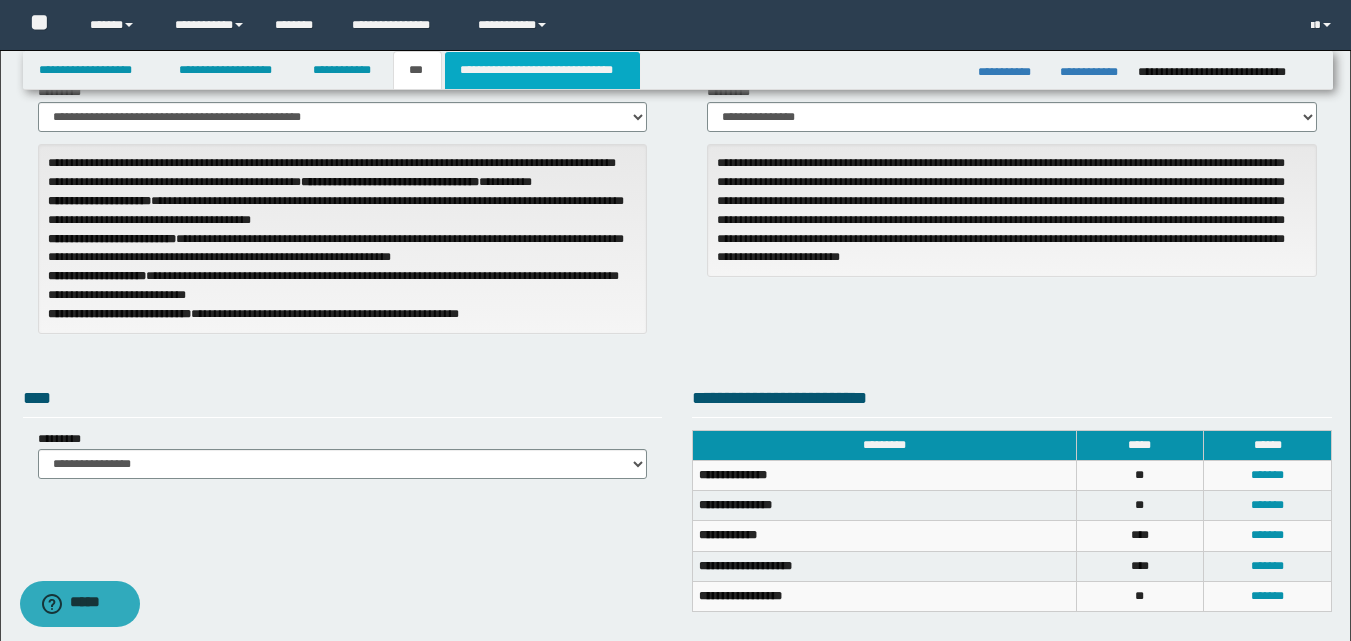 click on "**********" at bounding box center [542, 70] 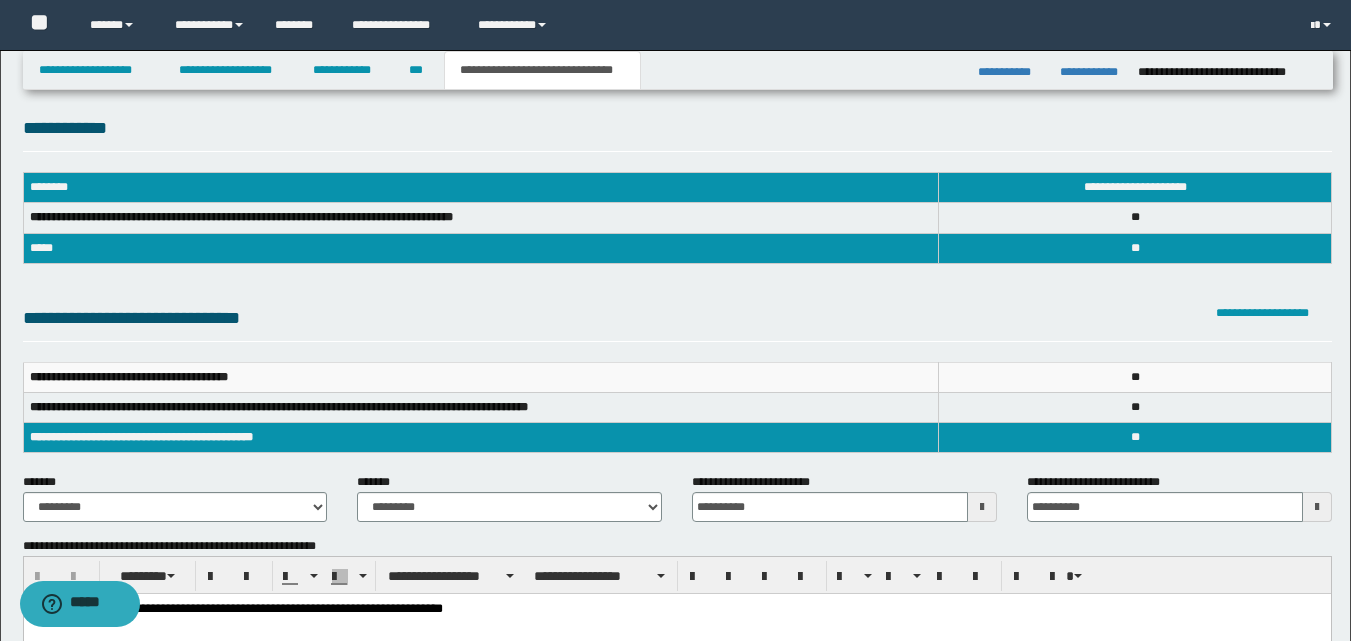 scroll, scrollTop: 0, scrollLeft: 0, axis: both 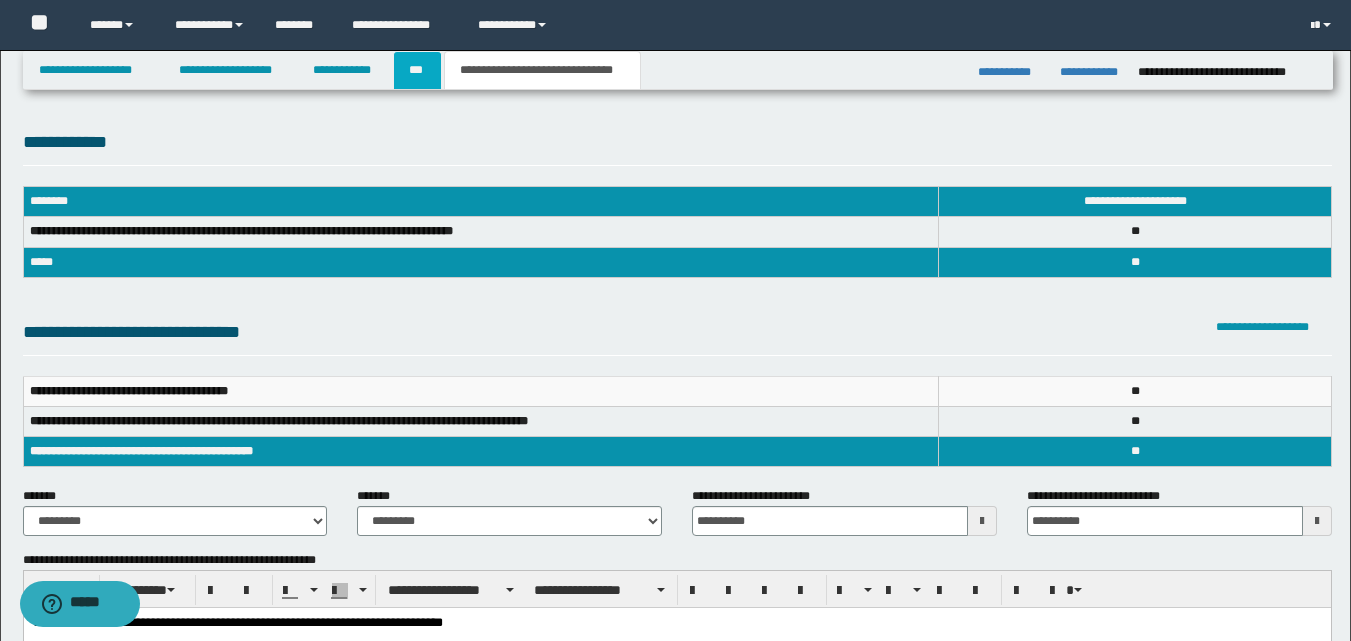 click on "***" at bounding box center [417, 70] 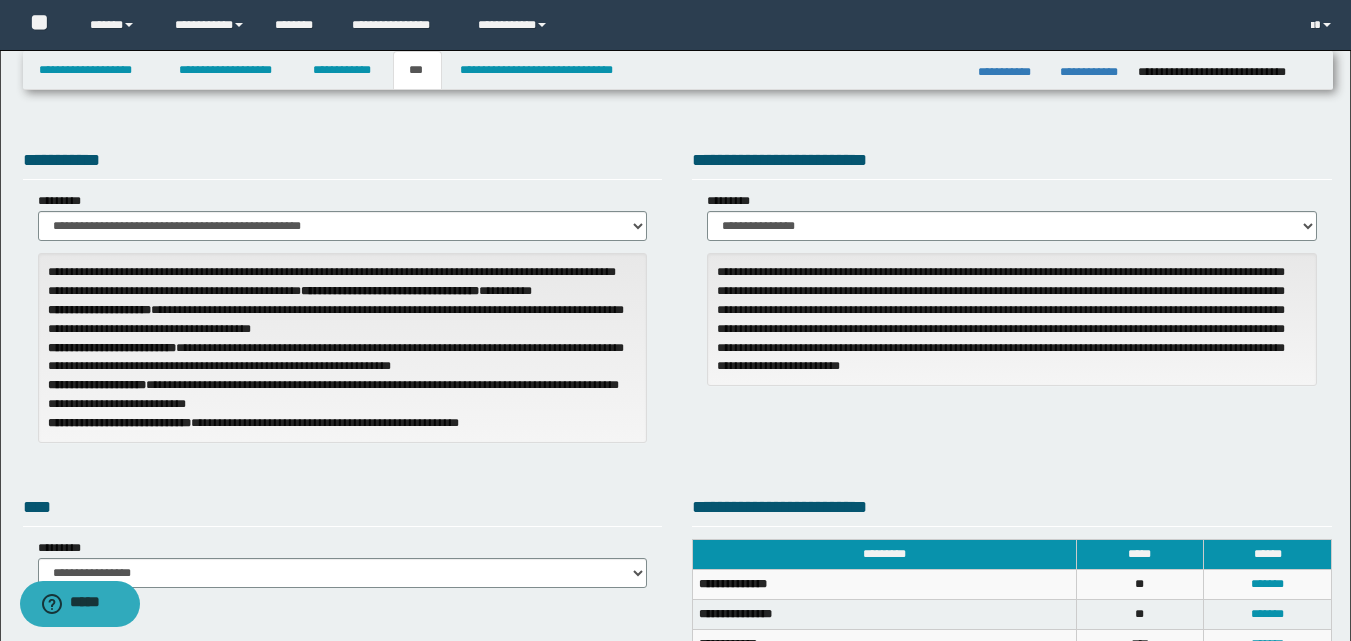 click on "***" at bounding box center (417, 70) 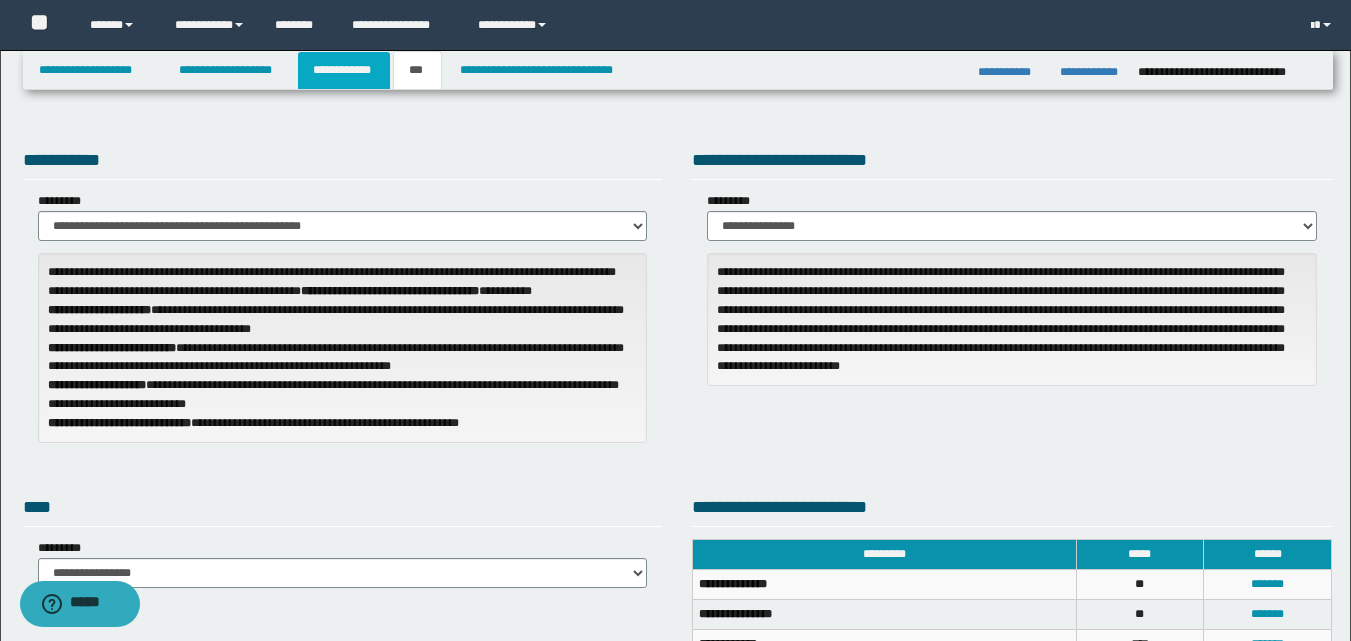 click on "**********" at bounding box center [344, 70] 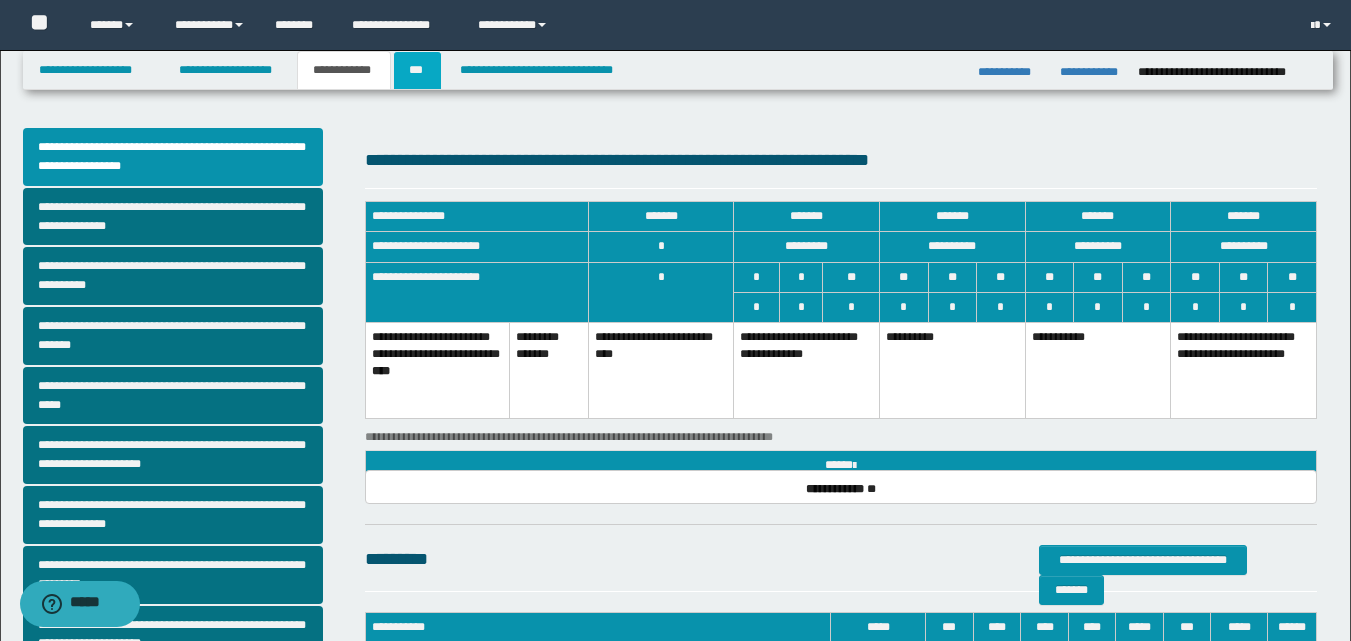 click on "***" at bounding box center (417, 70) 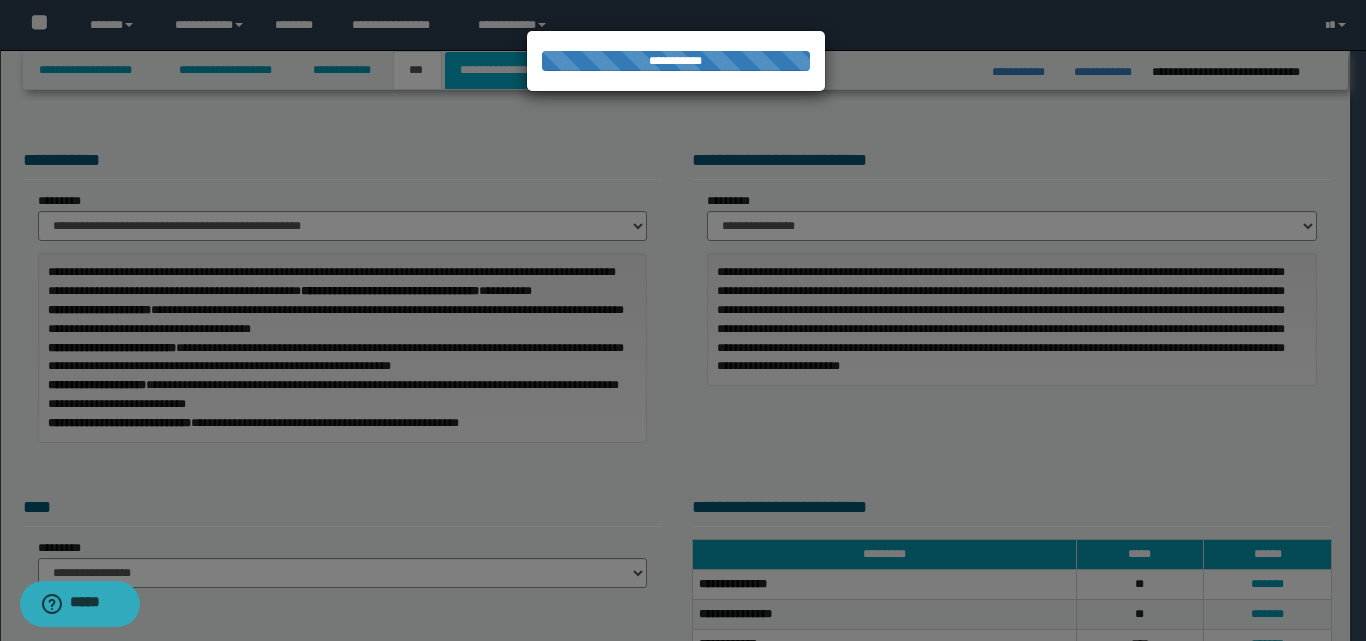 click on "**********" at bounding box center [542, 70] 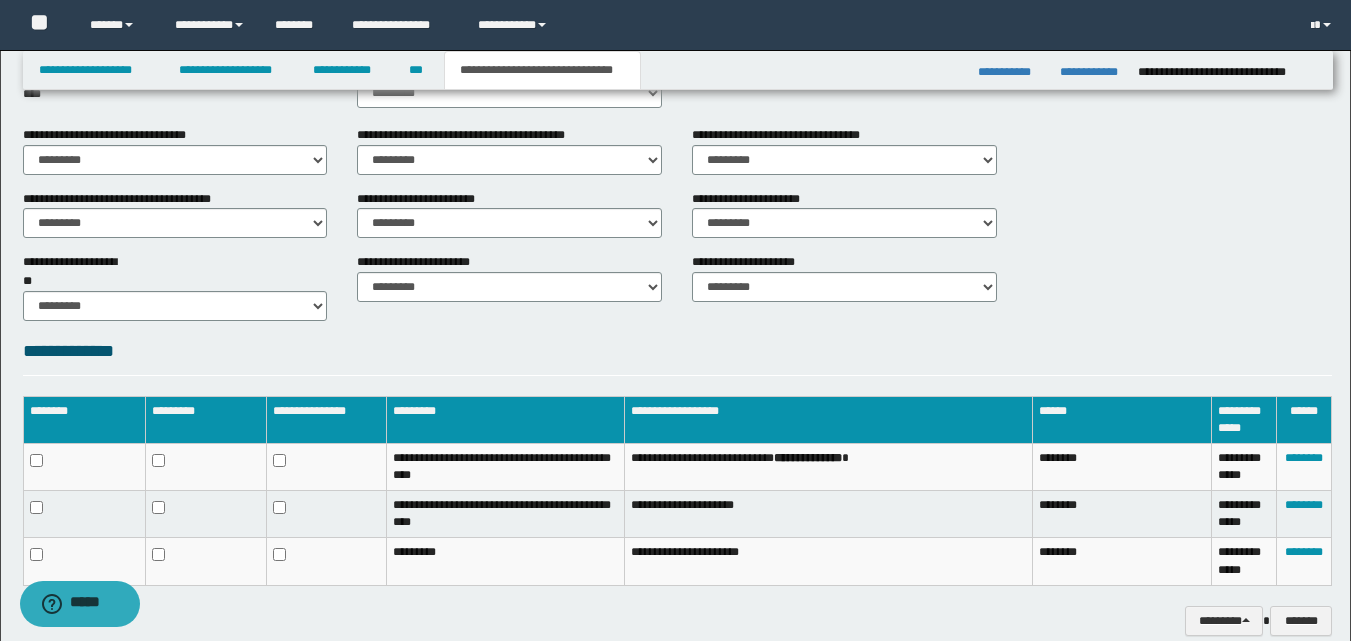 scroll, scrollTop: 746, scrollLeft: 0, axis: vertical 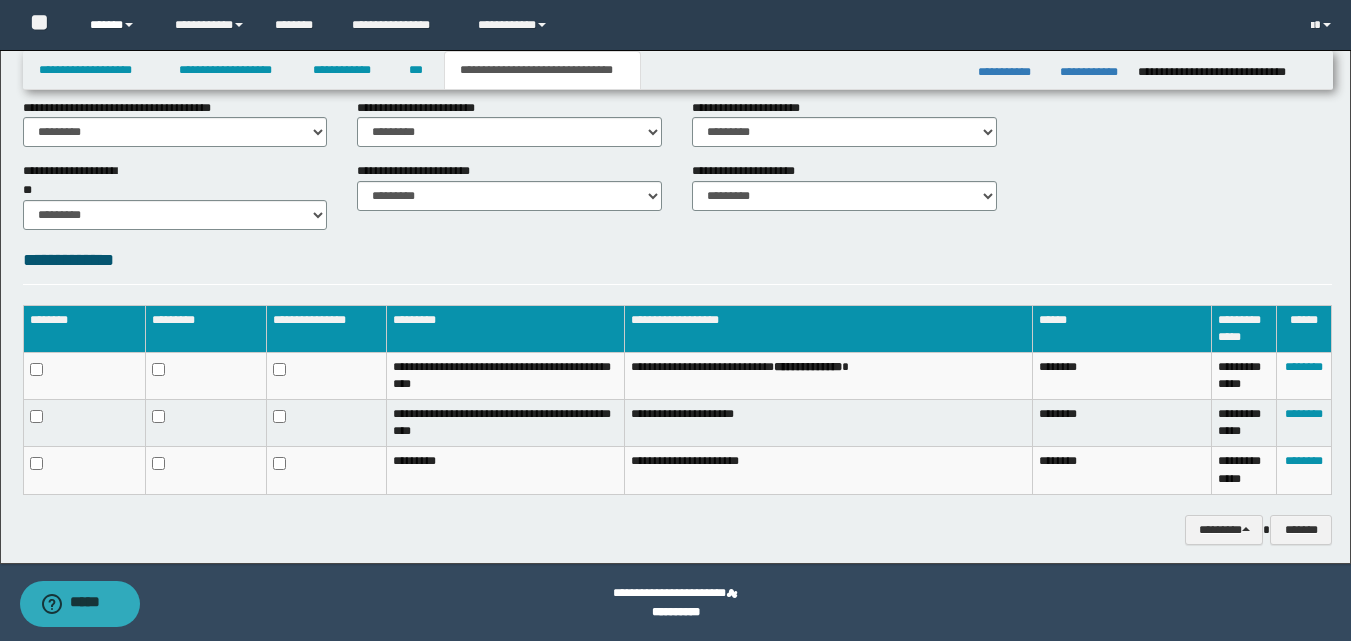 click on "******" at bounding box center (117, 25) 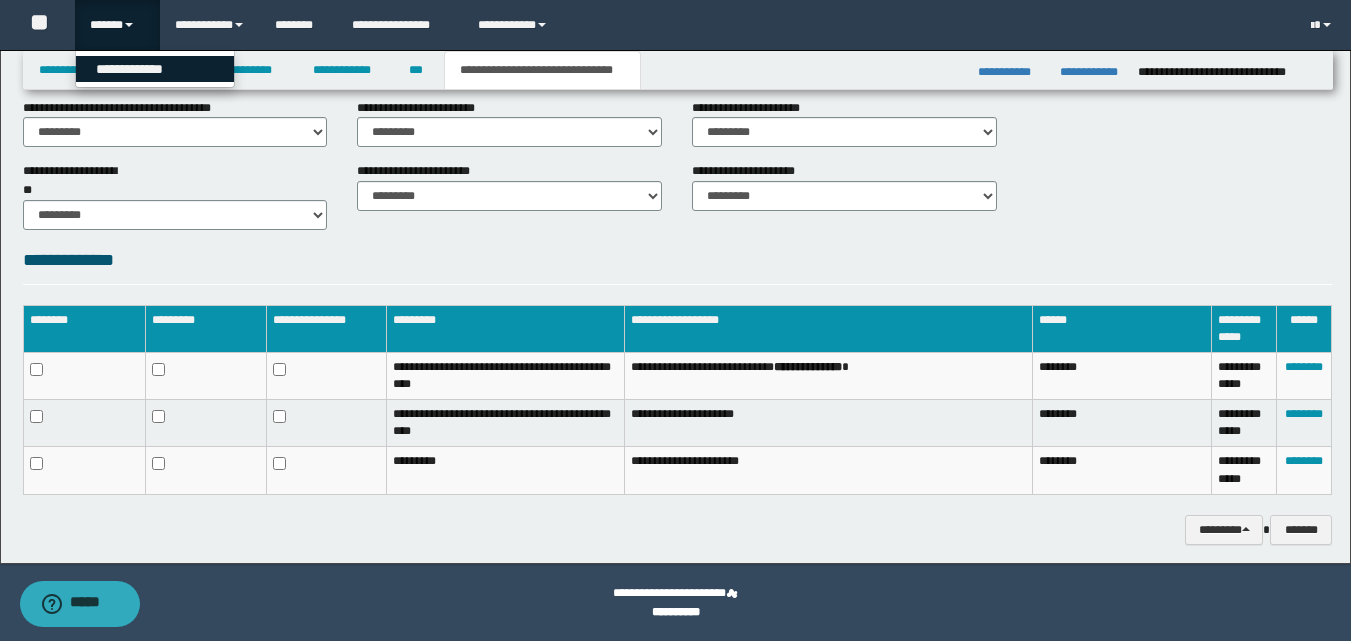 click on "**********" at bounding box center (155, 69) 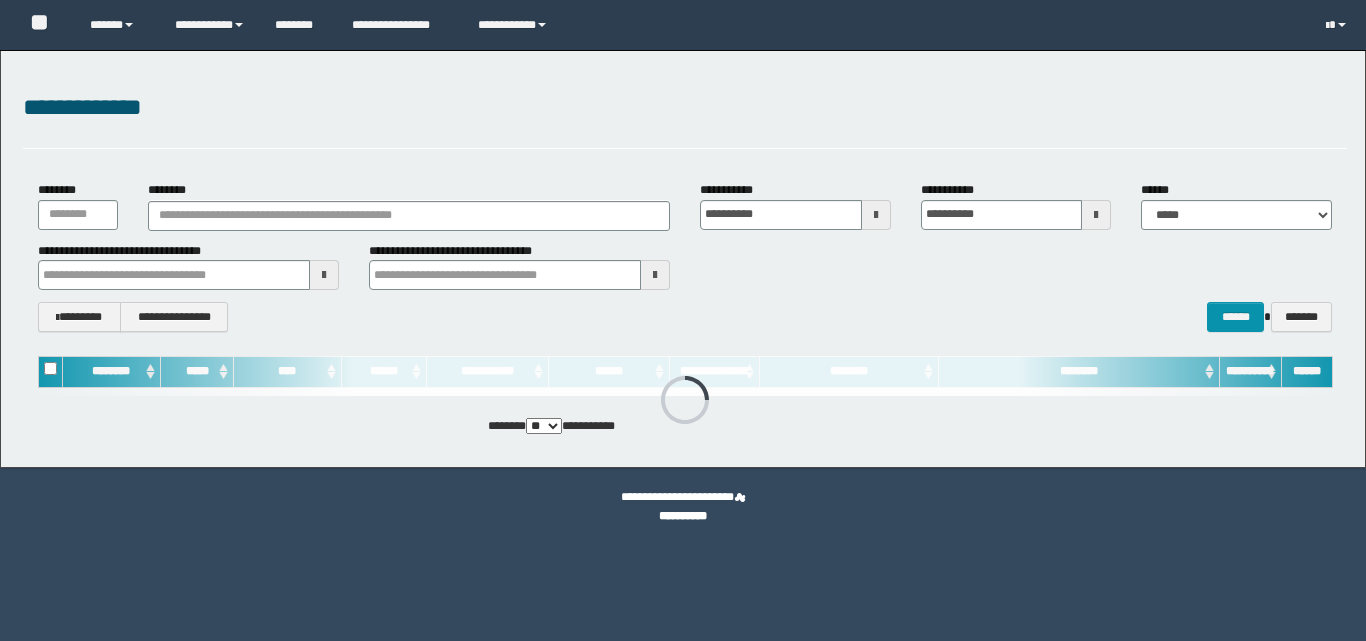 scroll, scrollTop: 0, scrollLeft: 0, axis: both 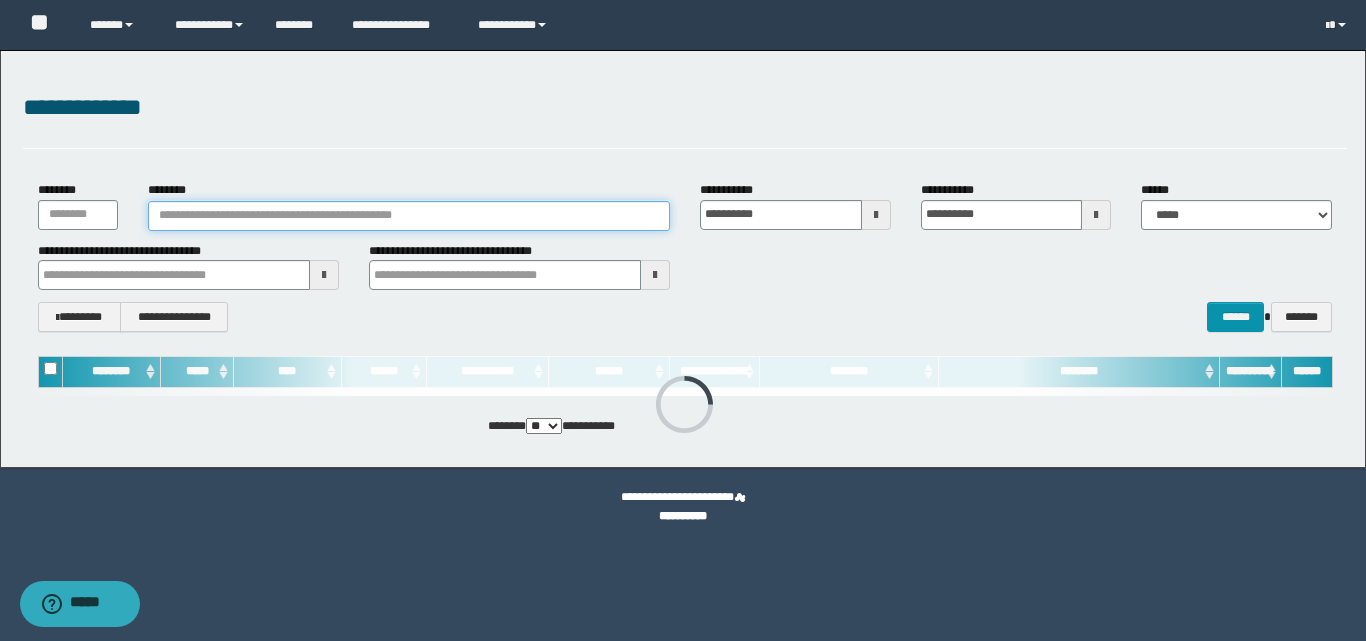 click on "********" at bounding box center (409, 216) 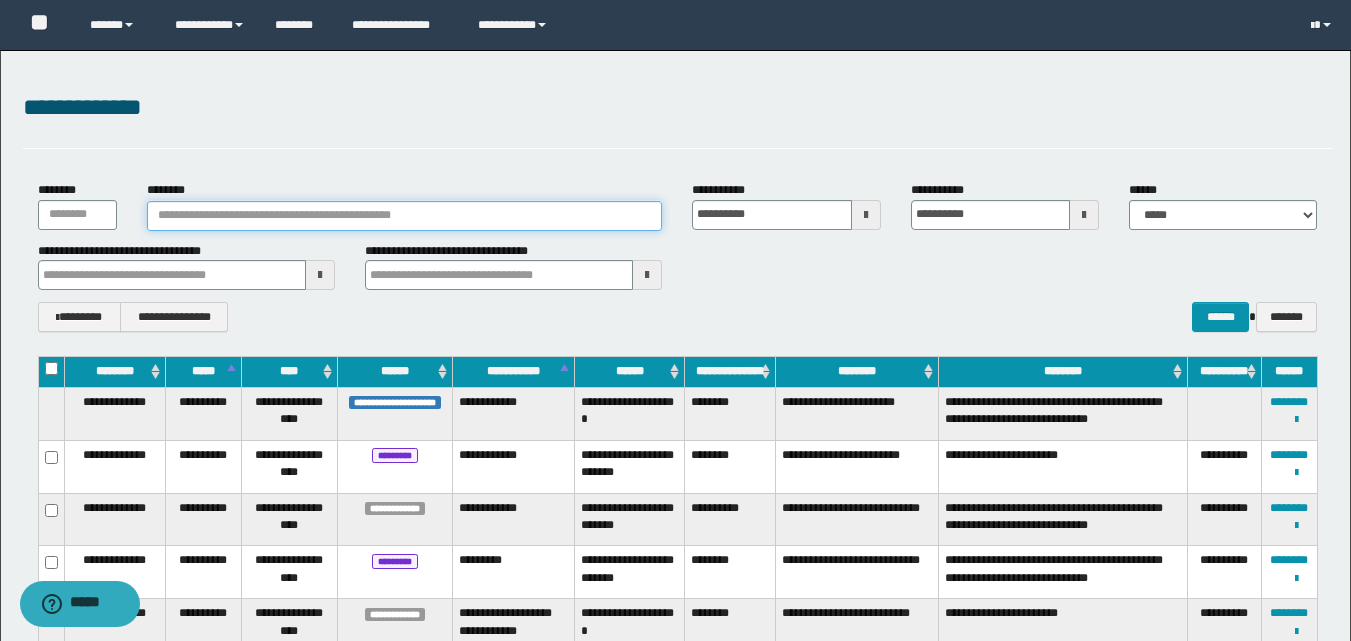 click on "********" at bounding box center [405, 216] 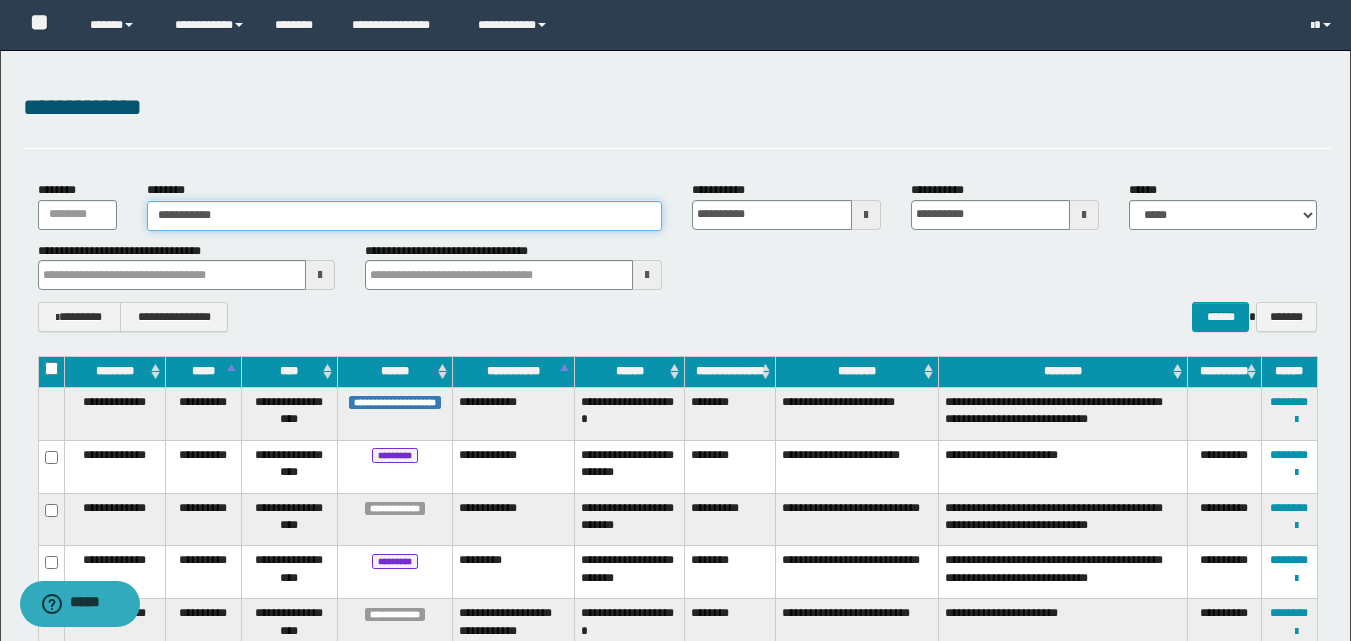 type on "**********" 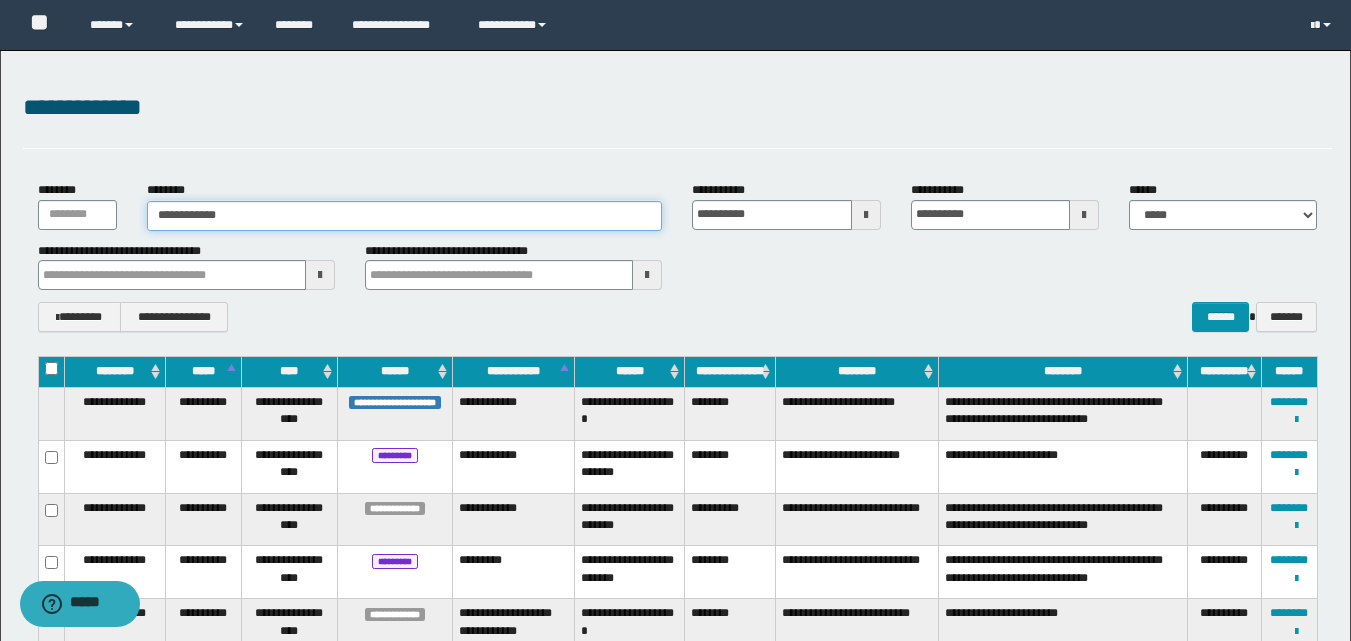 type on "**********" 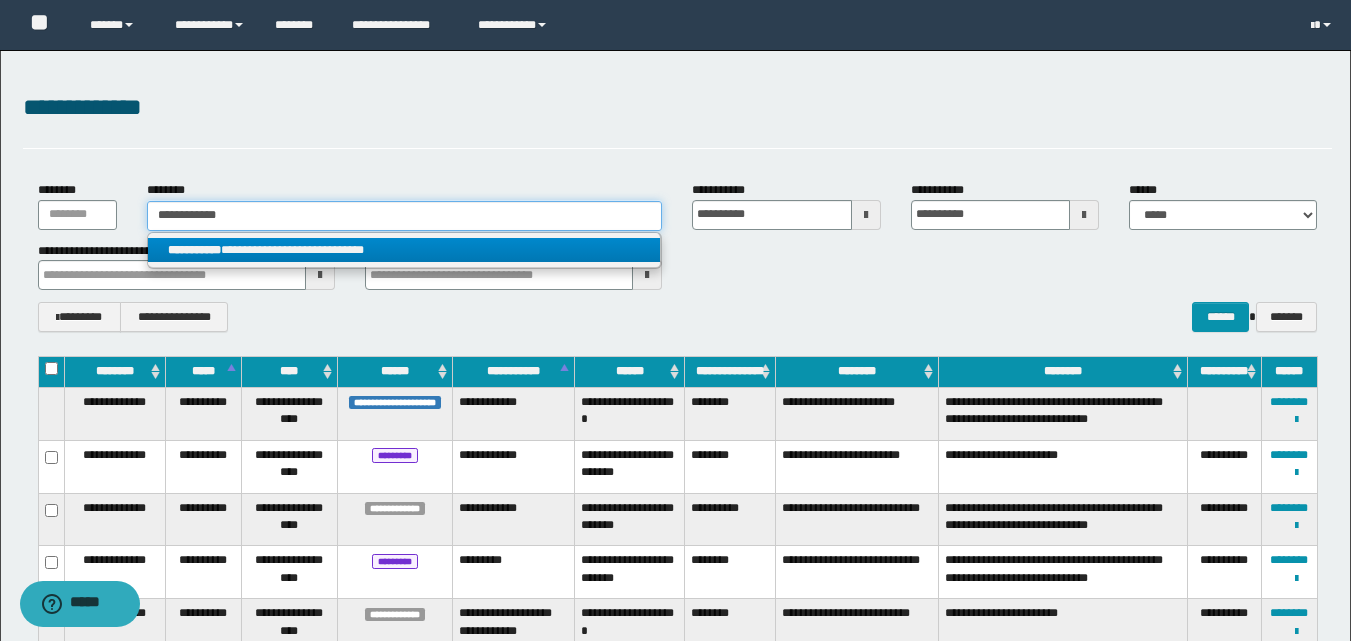 type on "**********" 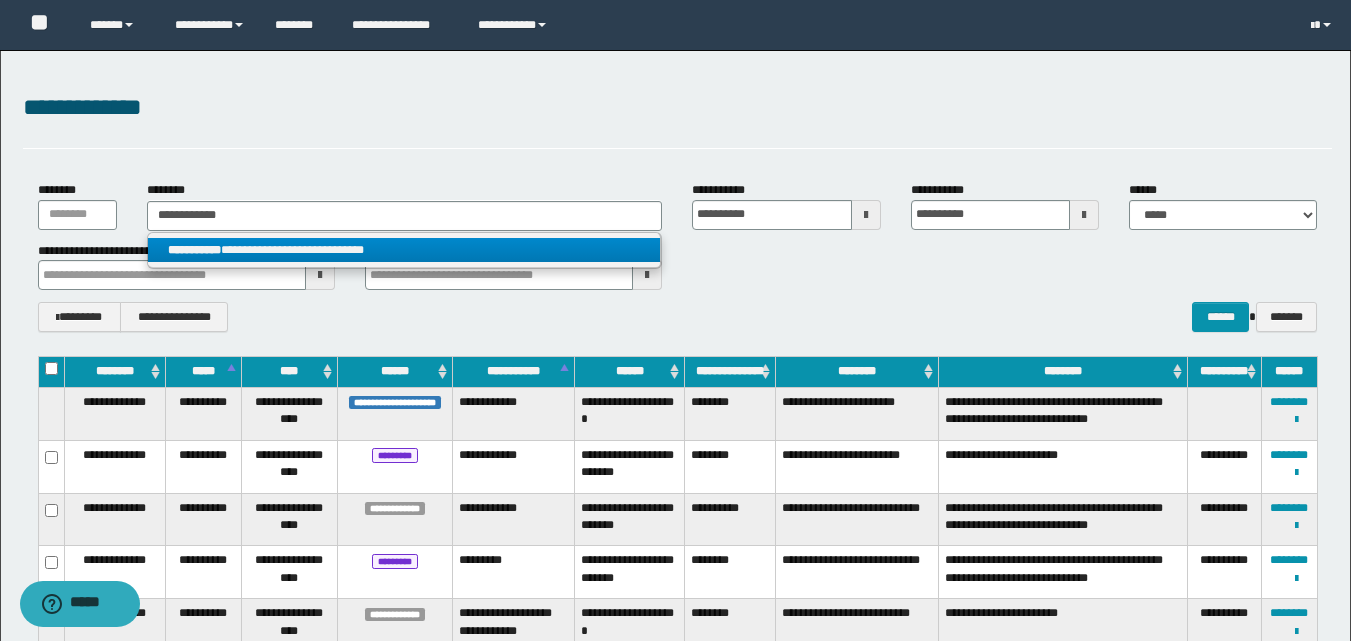 click on "**********" at bounding box center [404, 250] 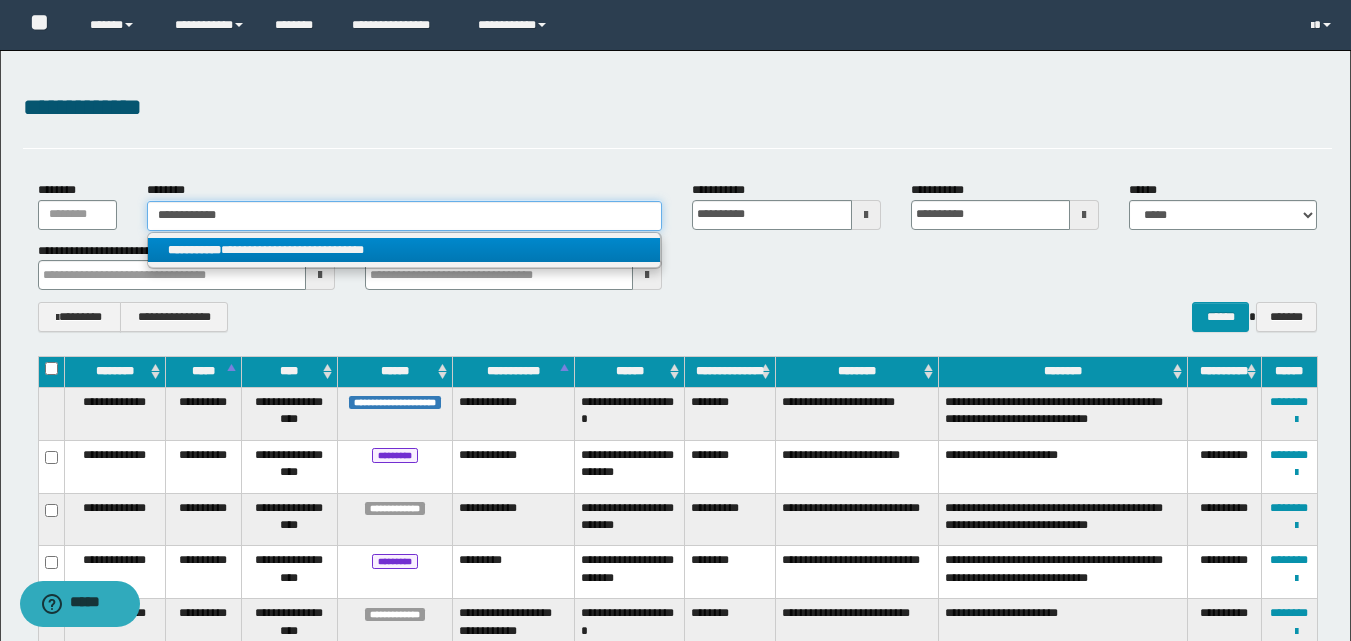 type 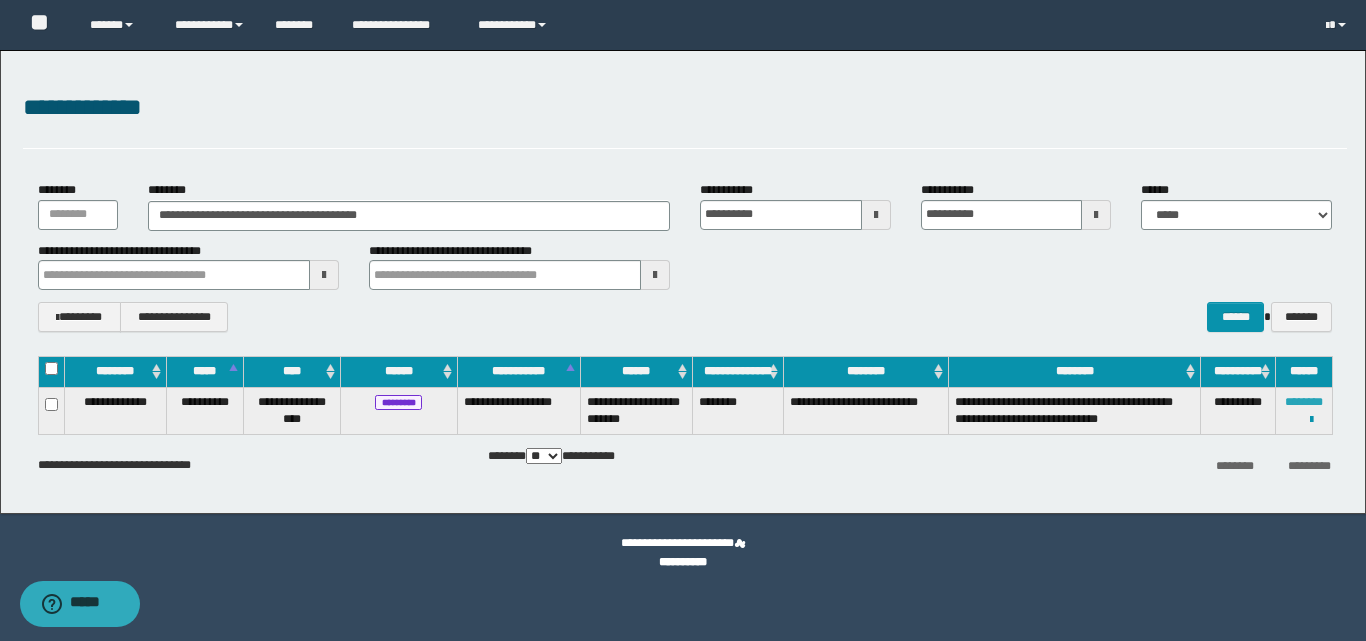 click on "********" at bounding box center [1304, 402] 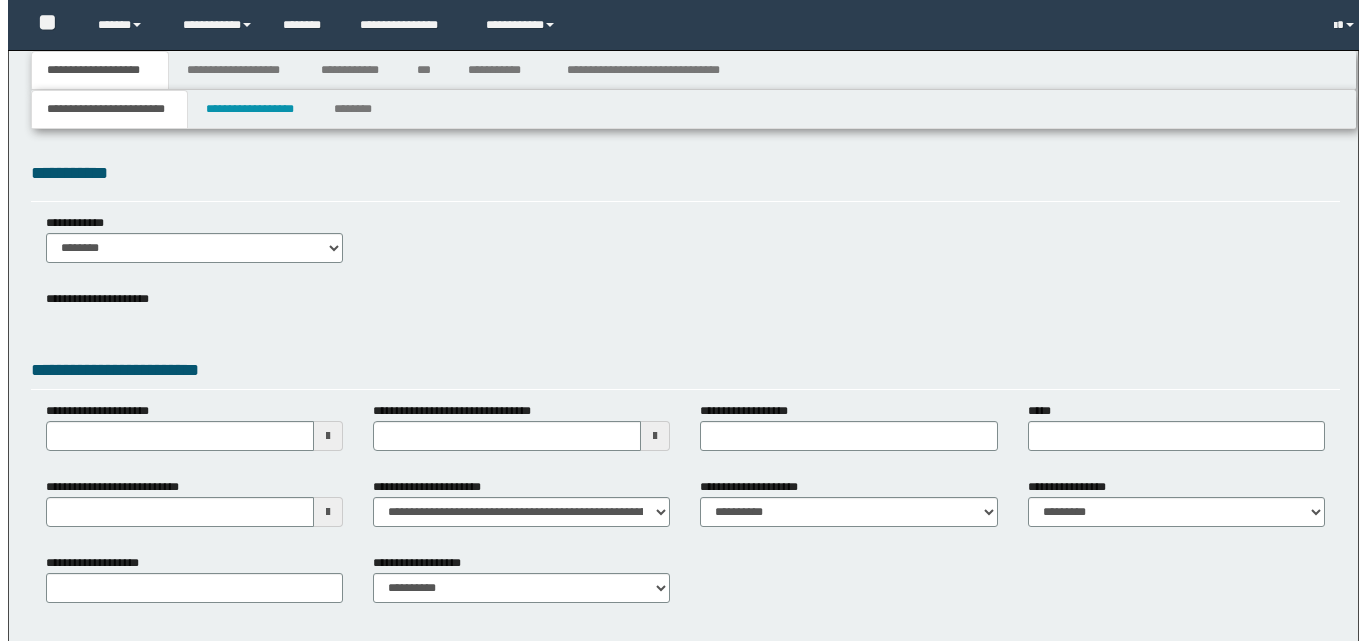 scroll, scrollTop: 0, scrollLeft: 0, axis: both 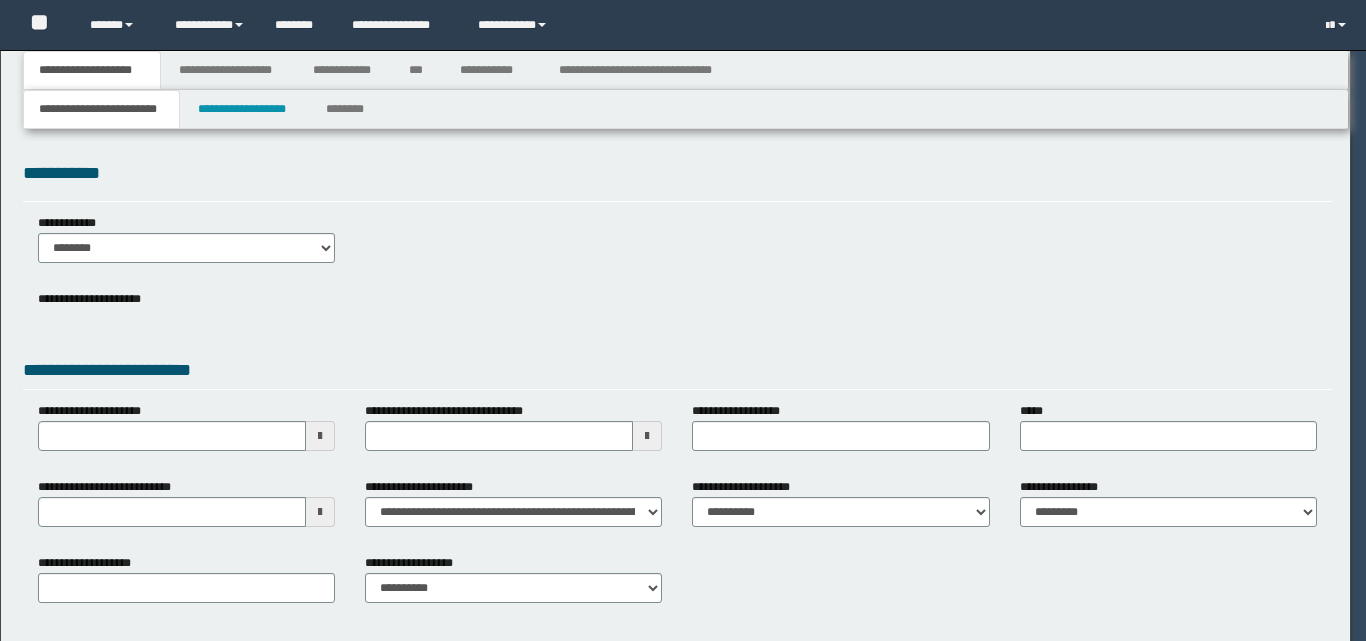 select on "*" 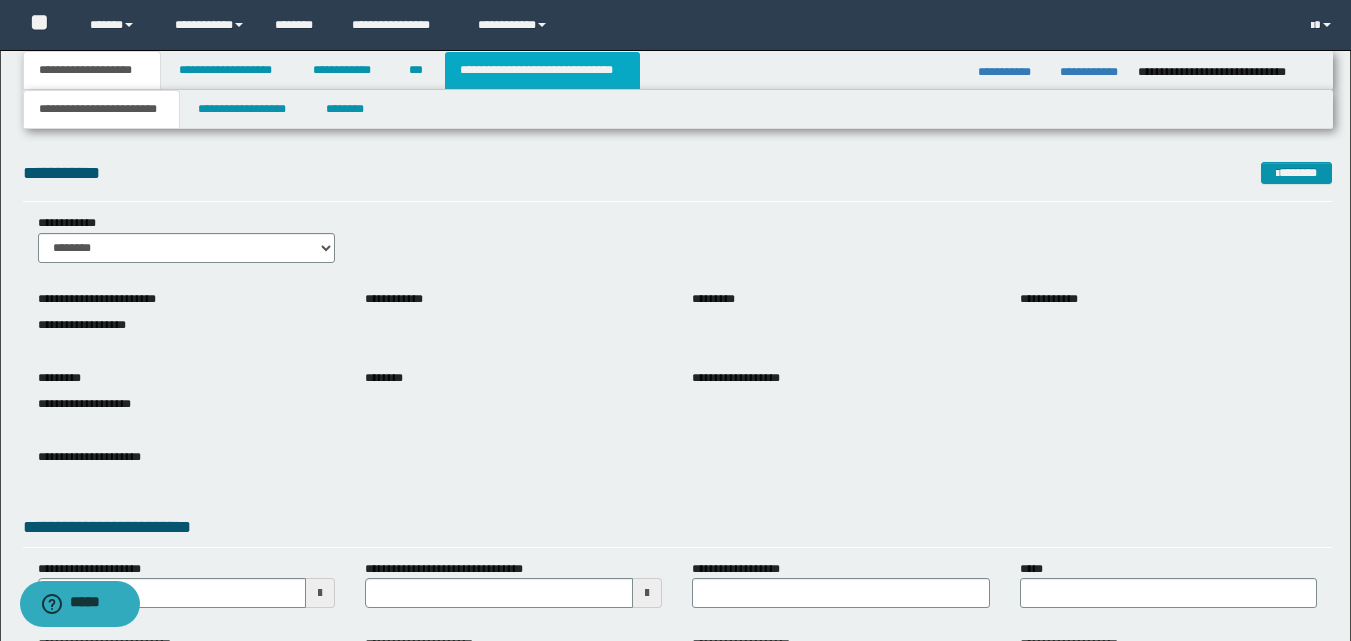click on "**********" at bounding box center [542, 70] 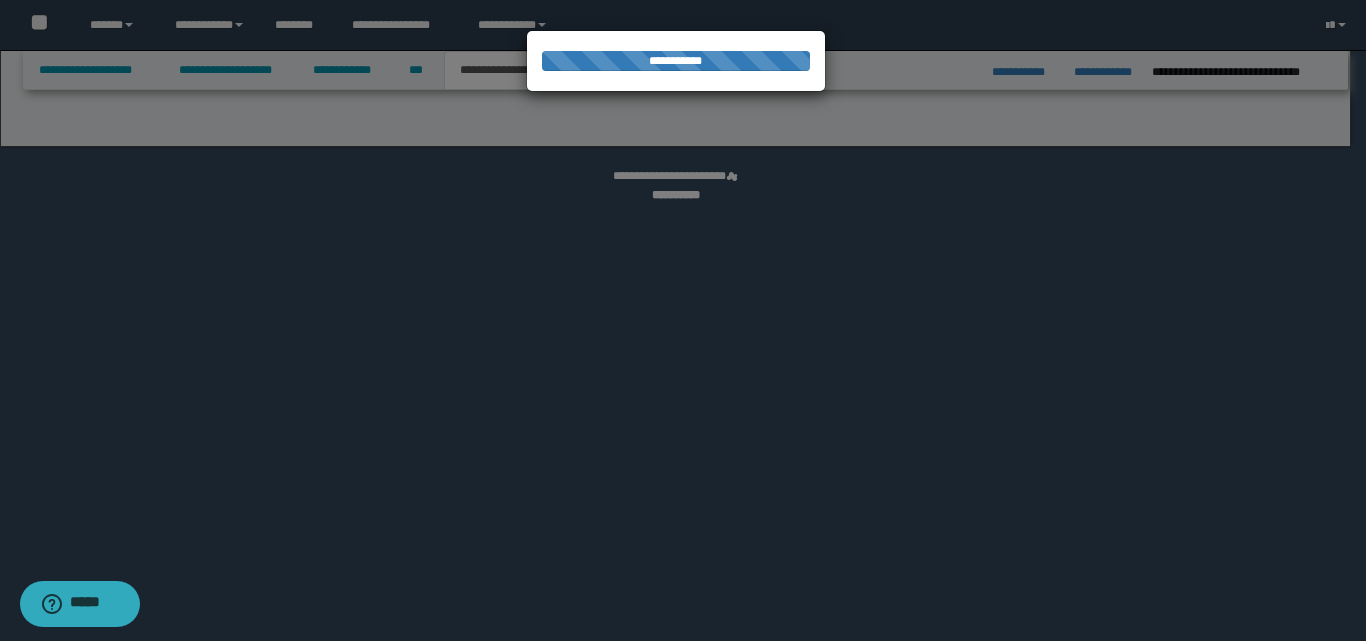 select on "*" 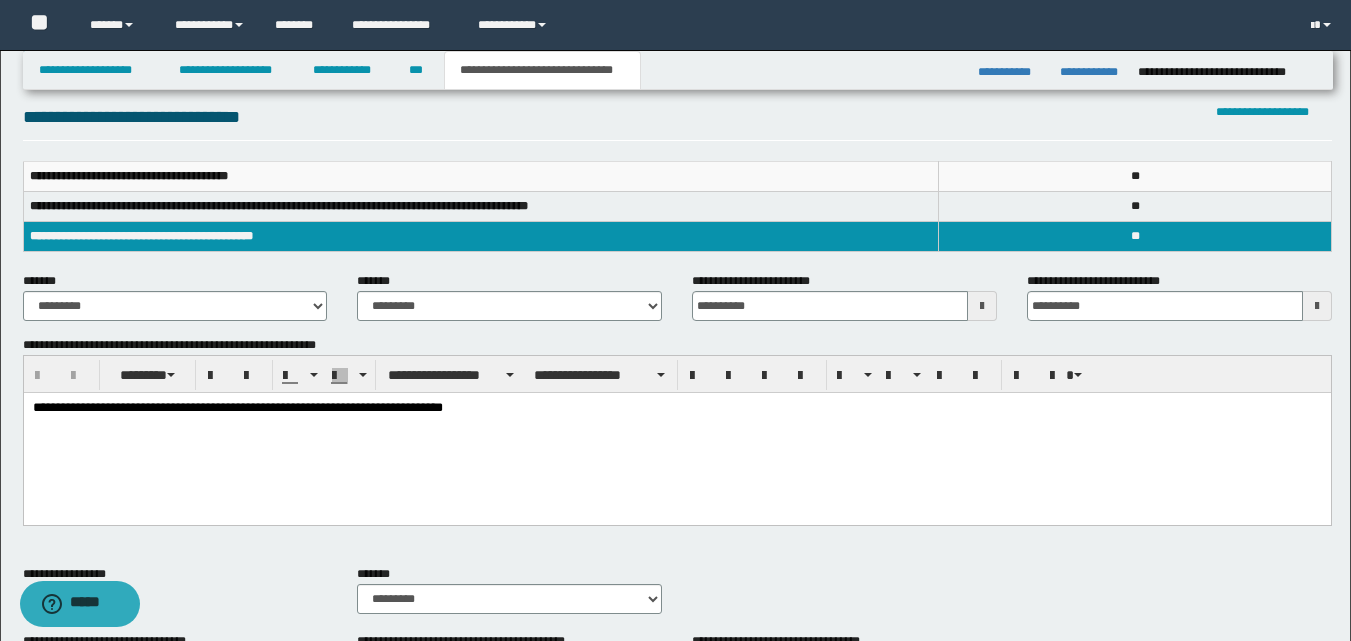 scroll, scrollTop: 0, scrollLeft: 0, axis: both 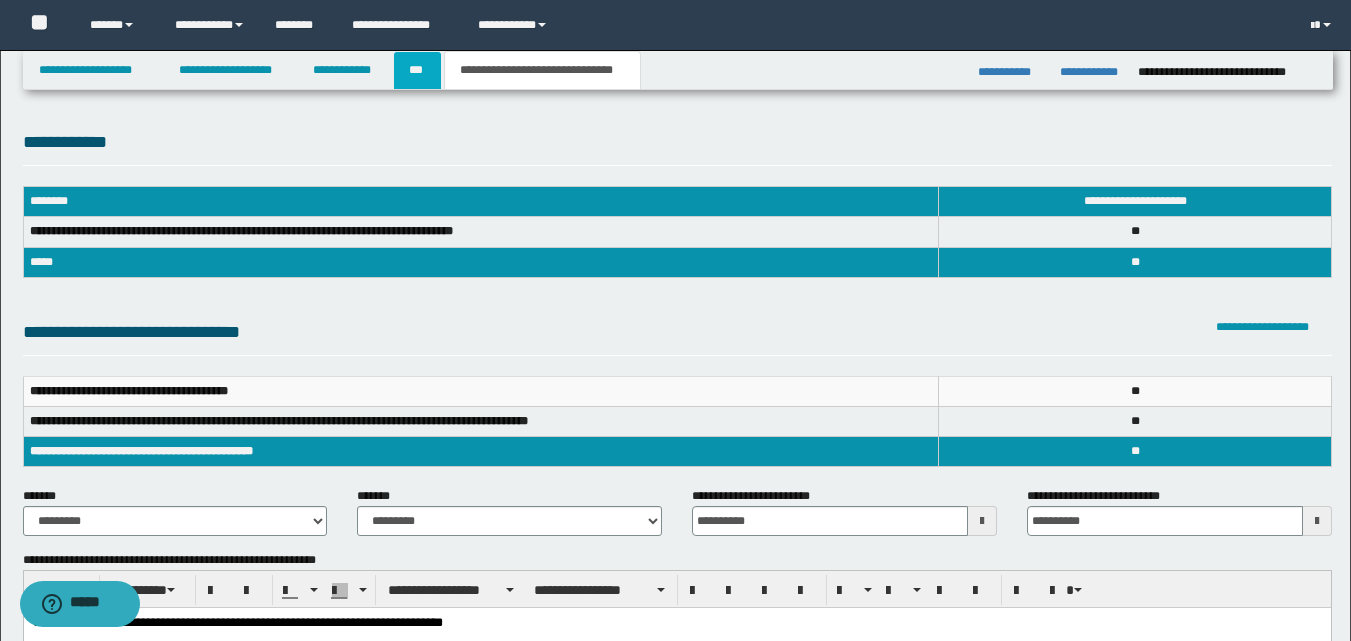 click on "***" at bounding box center (417, 70) 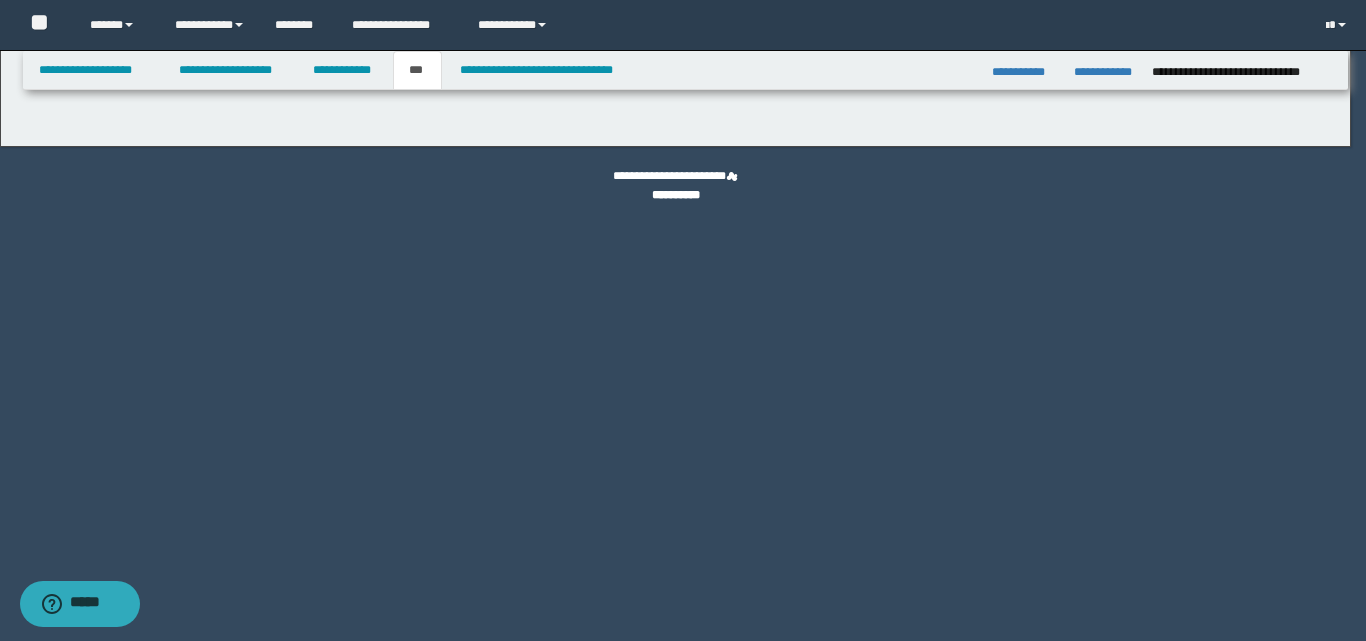 select on "*" 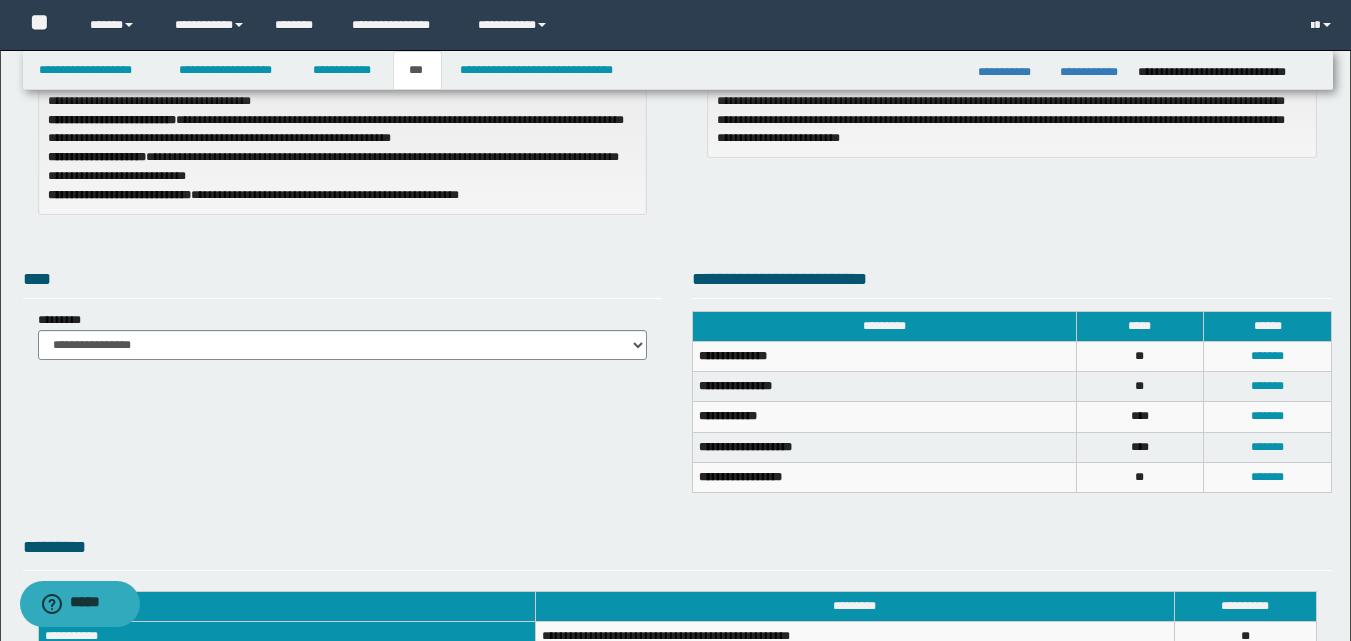 scroll, scrollTop: 0, scrollLeft: 0, axis: both 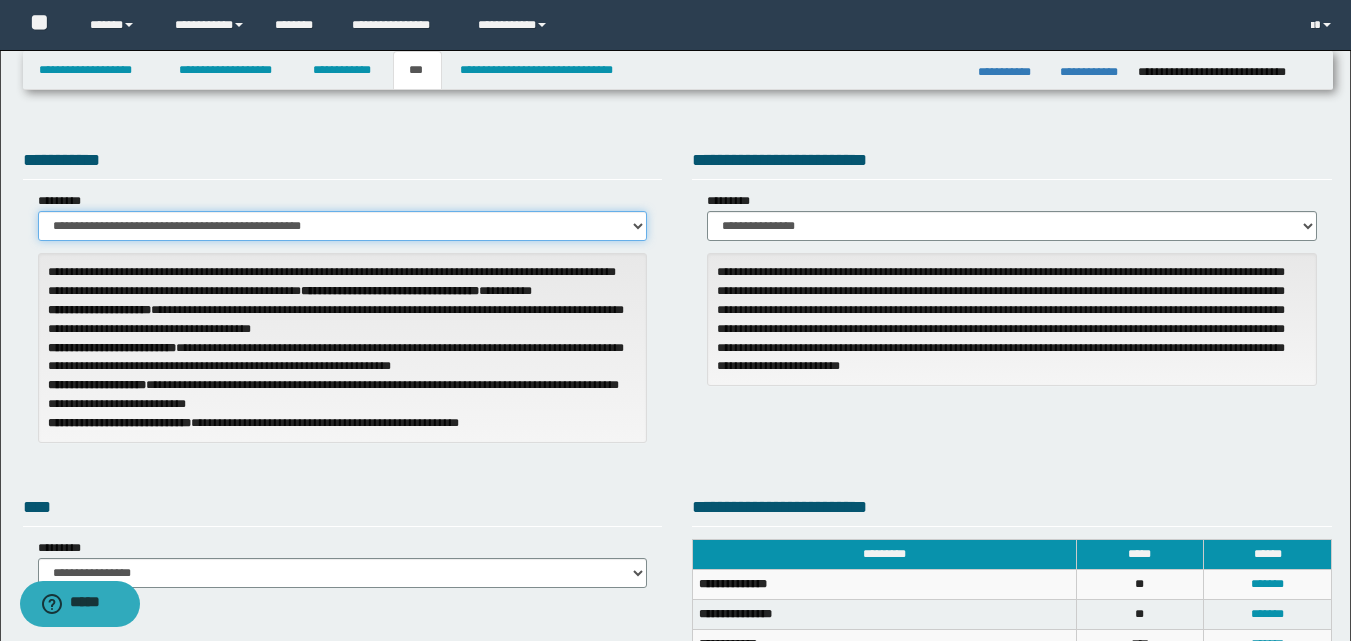 click on "**********" at bounding box center [343, 226] 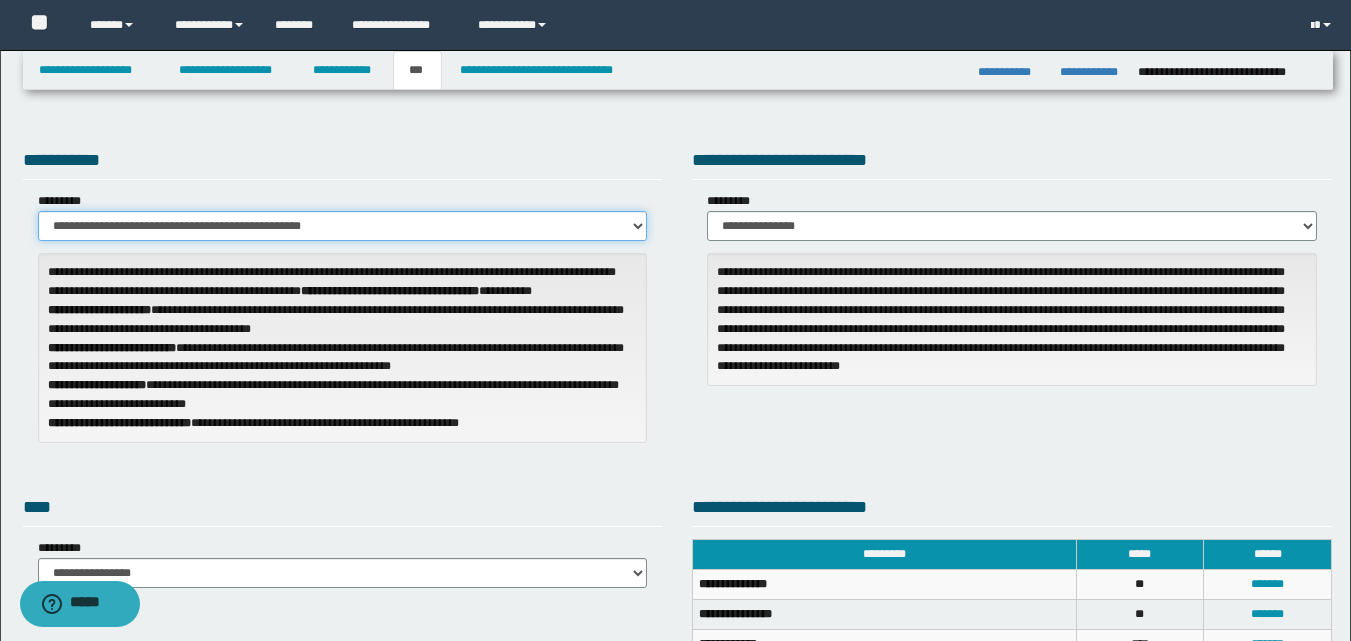 select on "*" 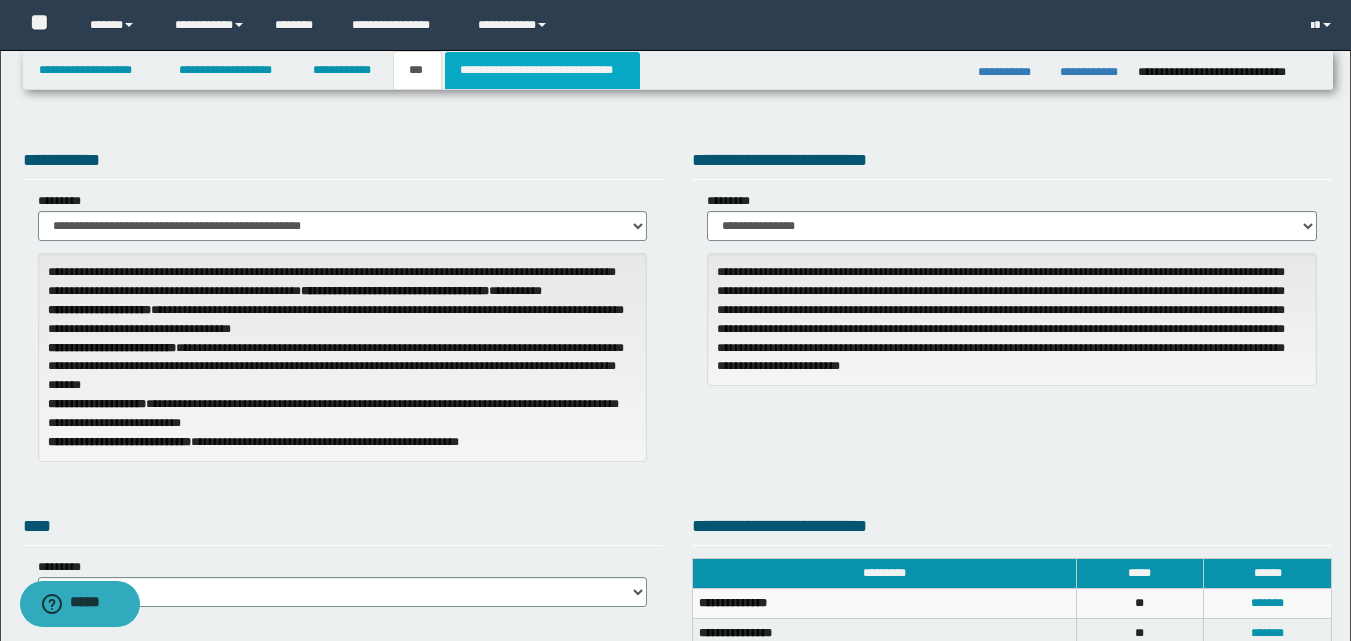 click on "**********" at bounding box center (542, 70) 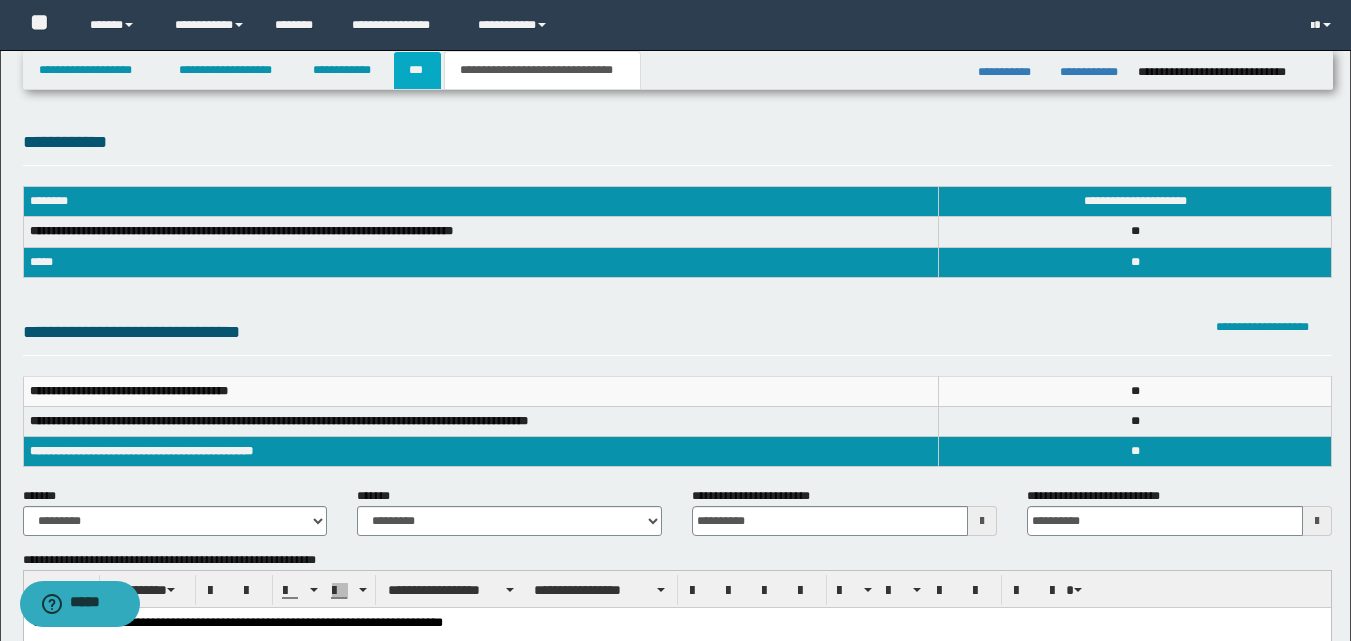 click on "***" at bounding box center [417, 70] 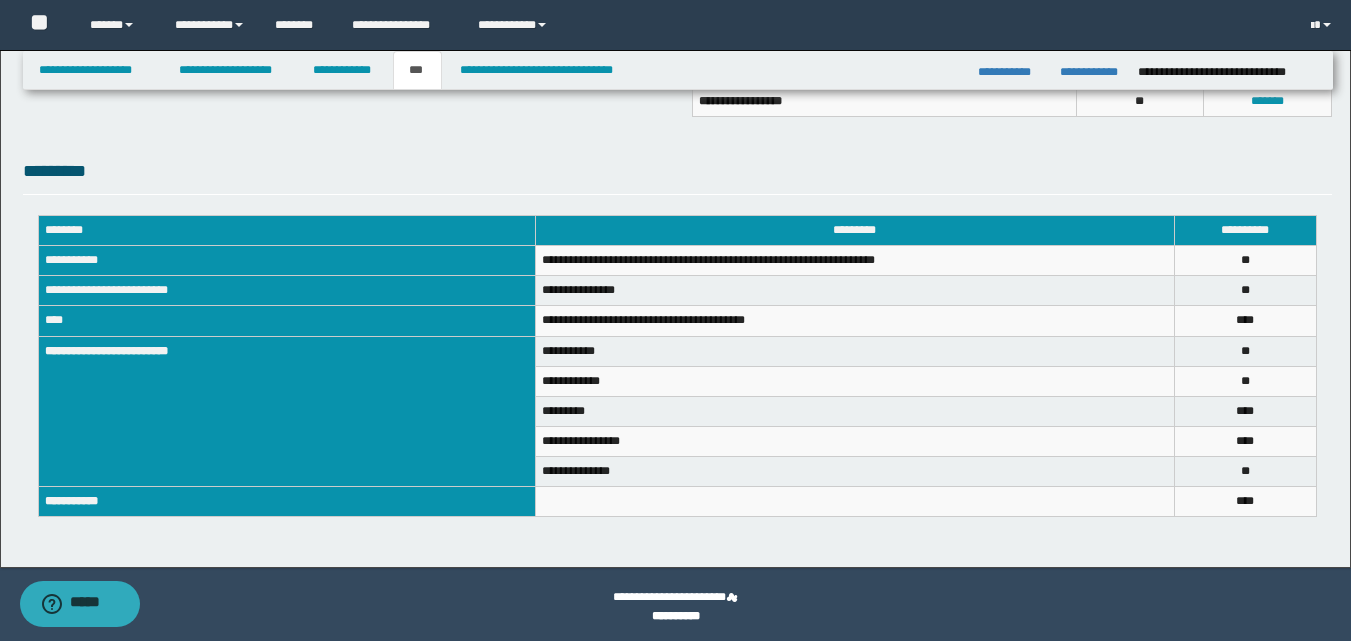 scroll, scrollTop: 628, scrollLeft: 0, axis: vertical 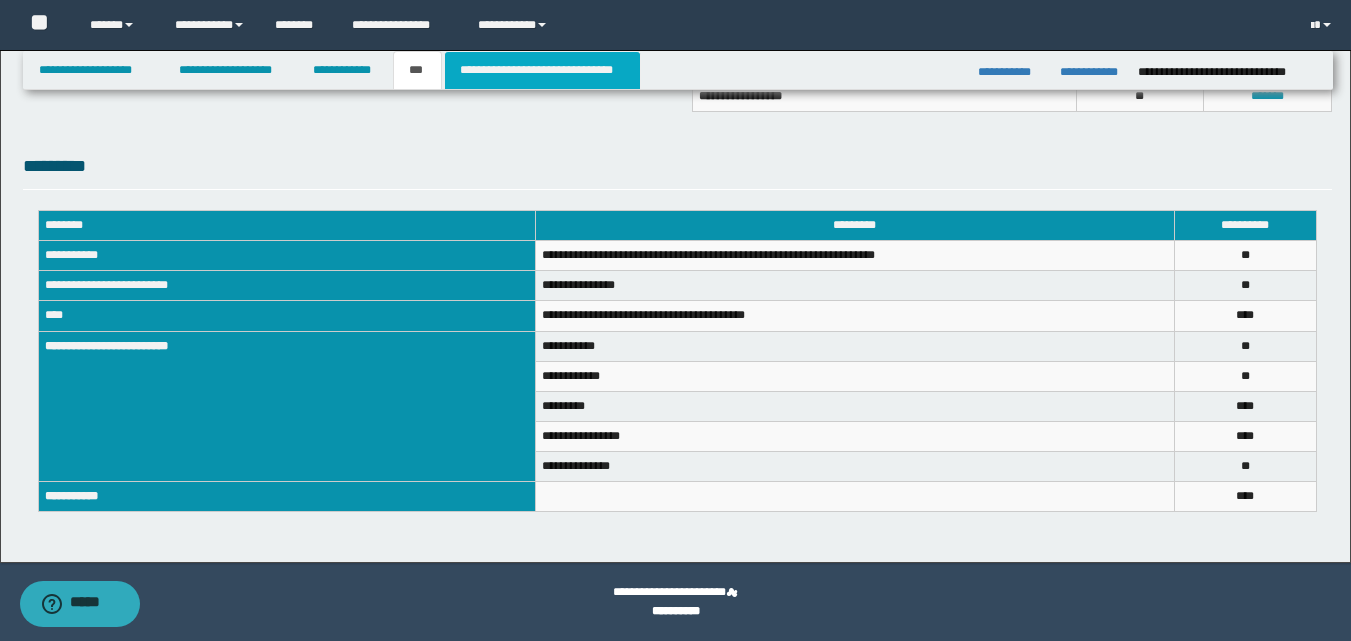 click on "**********" at bounding box center [542, 70] 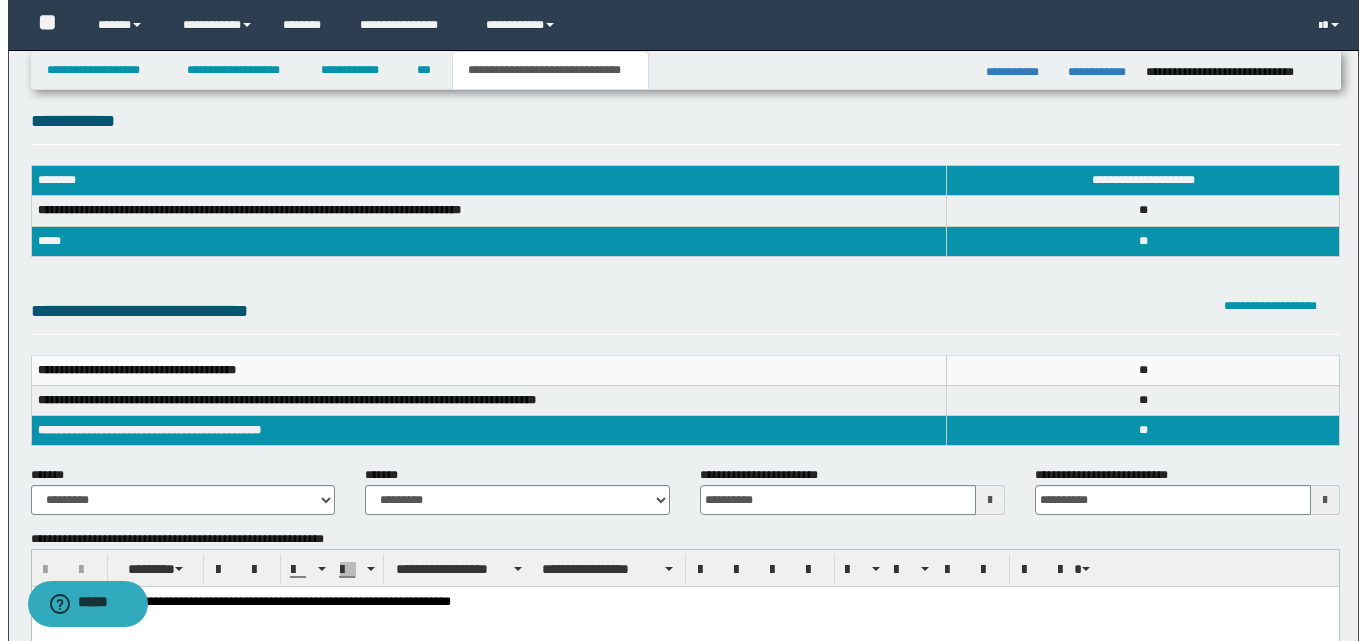 scroll, scrollTop: 0, scrollLeft: 0, axis: both 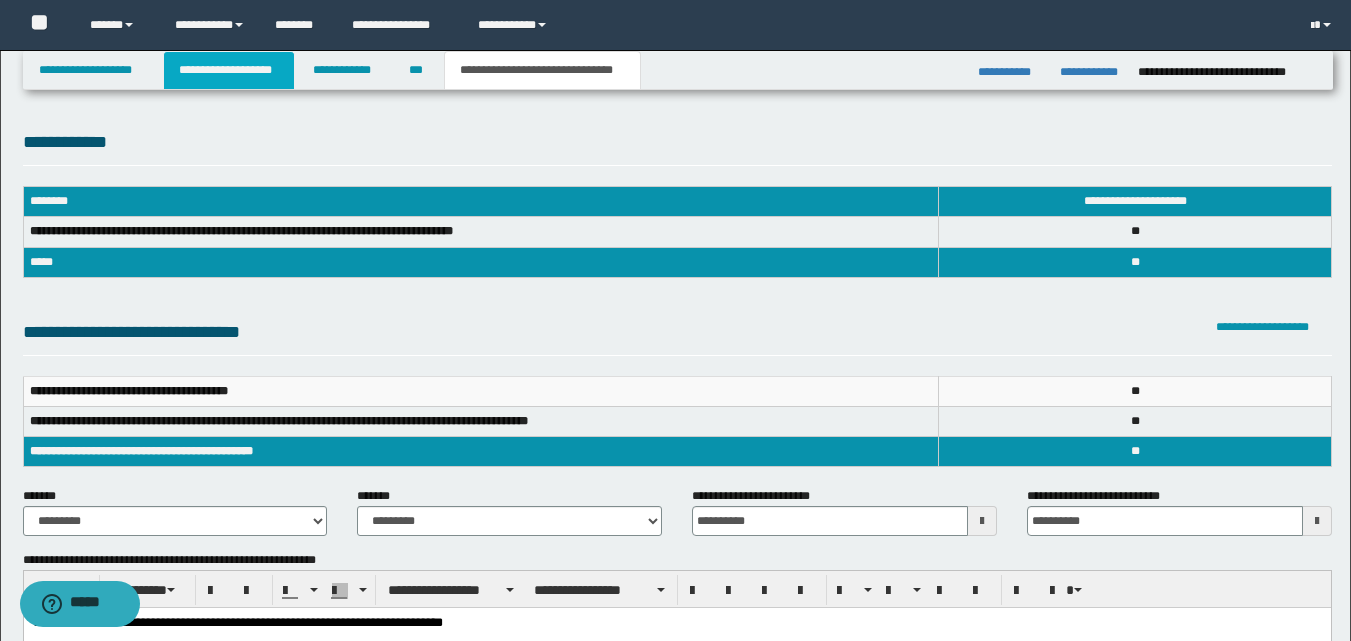 click on "**********" at bounding box center [229, 70] 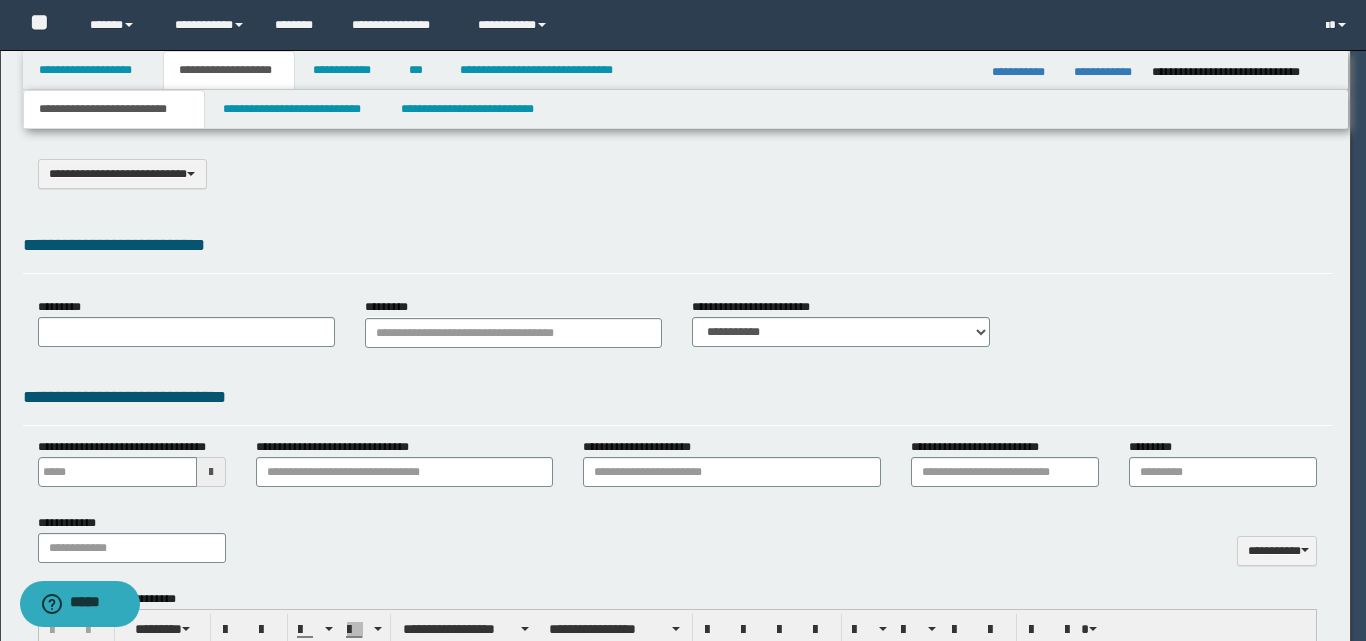 scroll, scrollTop: 0, scrollLeft: 0, axis: both 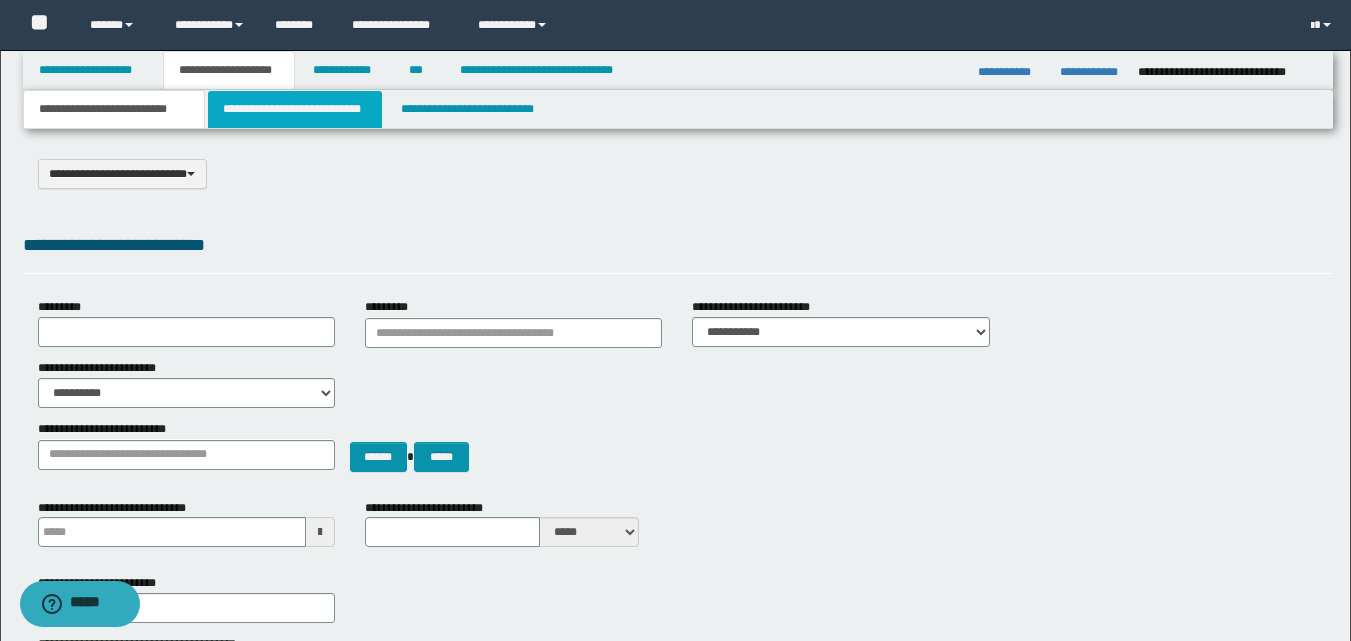 click on "**********" at bounding box center (295, 109) 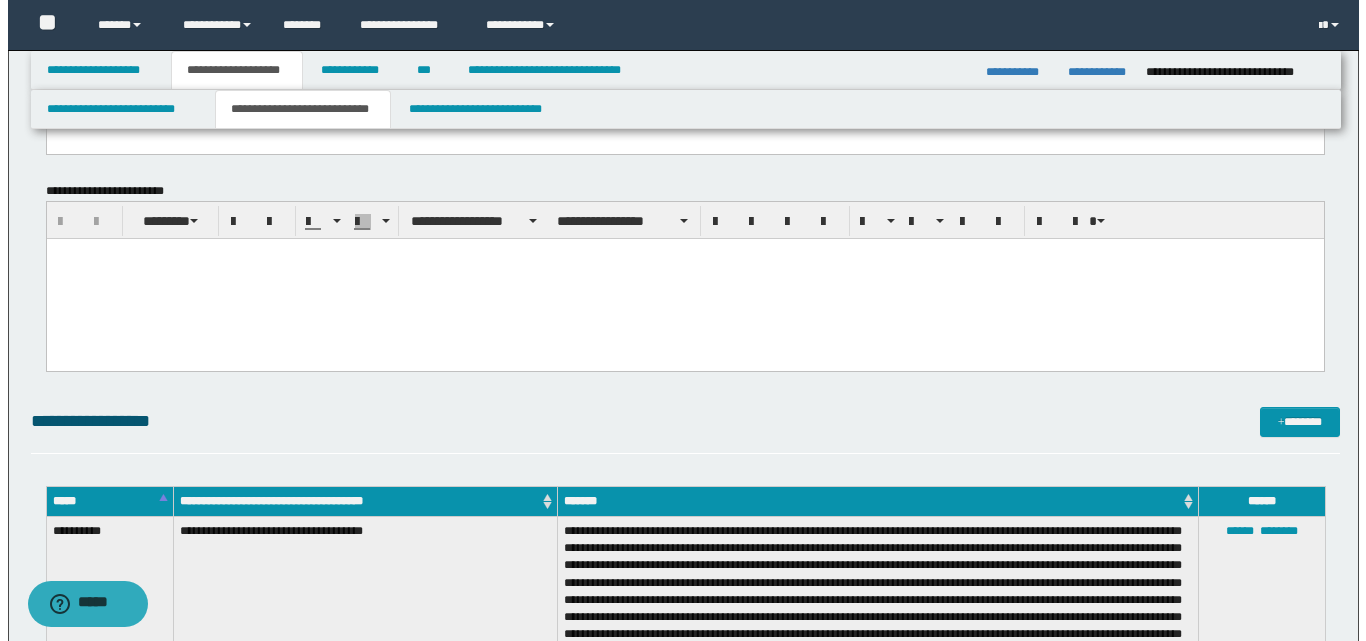 scroll, scrollTop: 0, scrollLeft: 0, axis: both 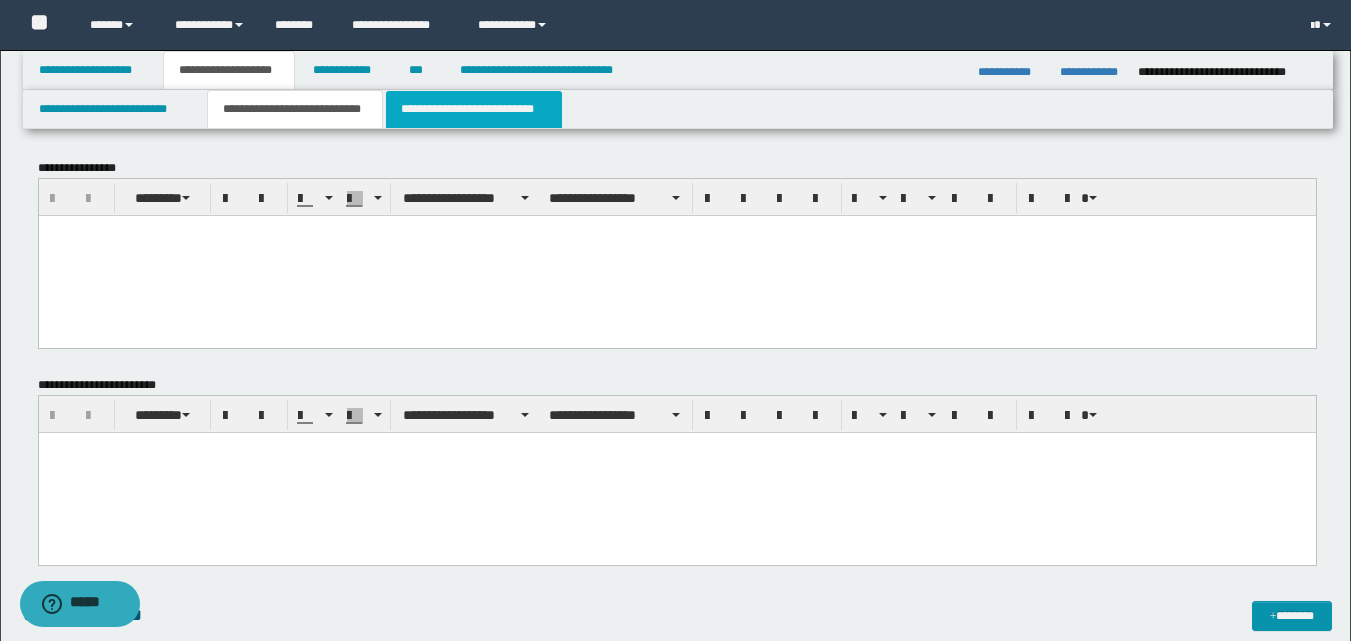 click on "**********" at bounding box center [474, 109] 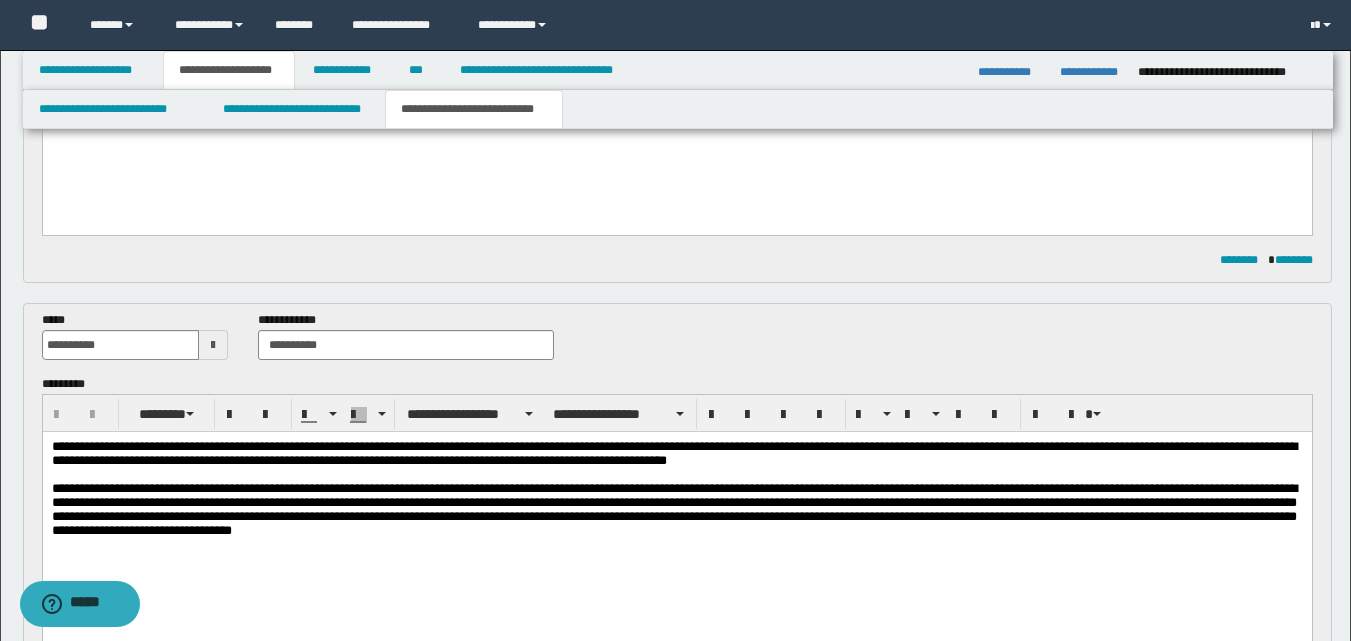 scroll, scrollTop: 0, scrollLeft: 0, axis: both 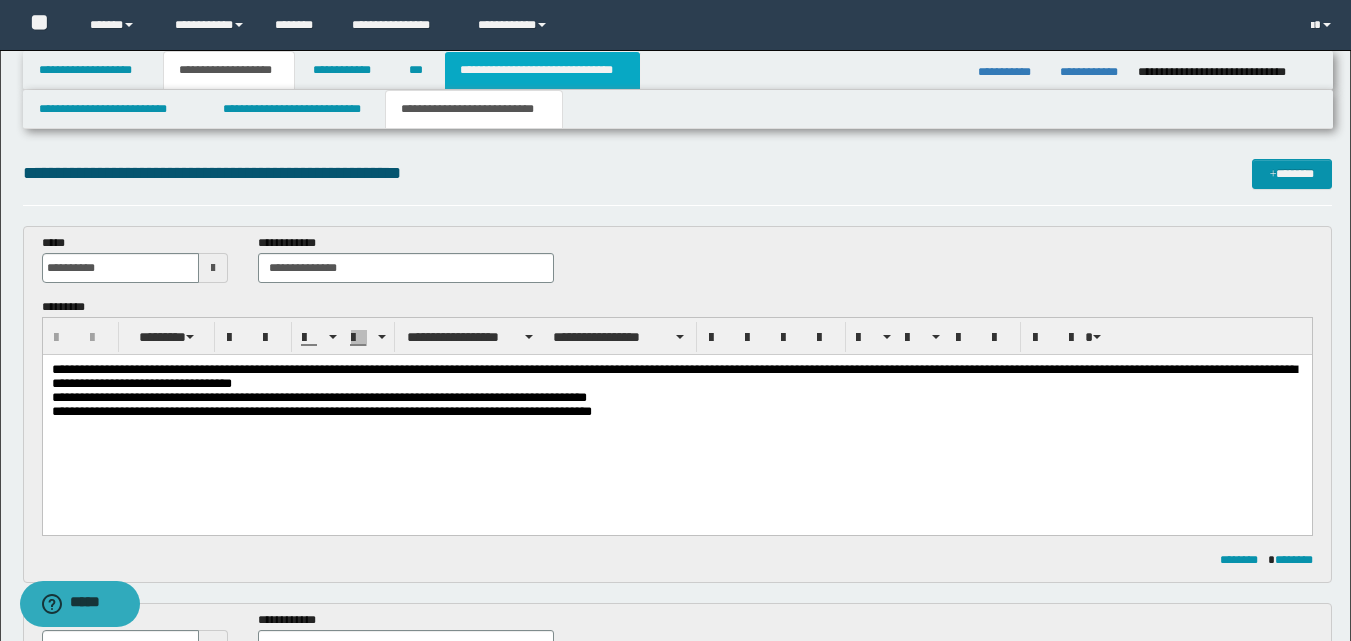click on "**********" at bounding box center [542, 70] 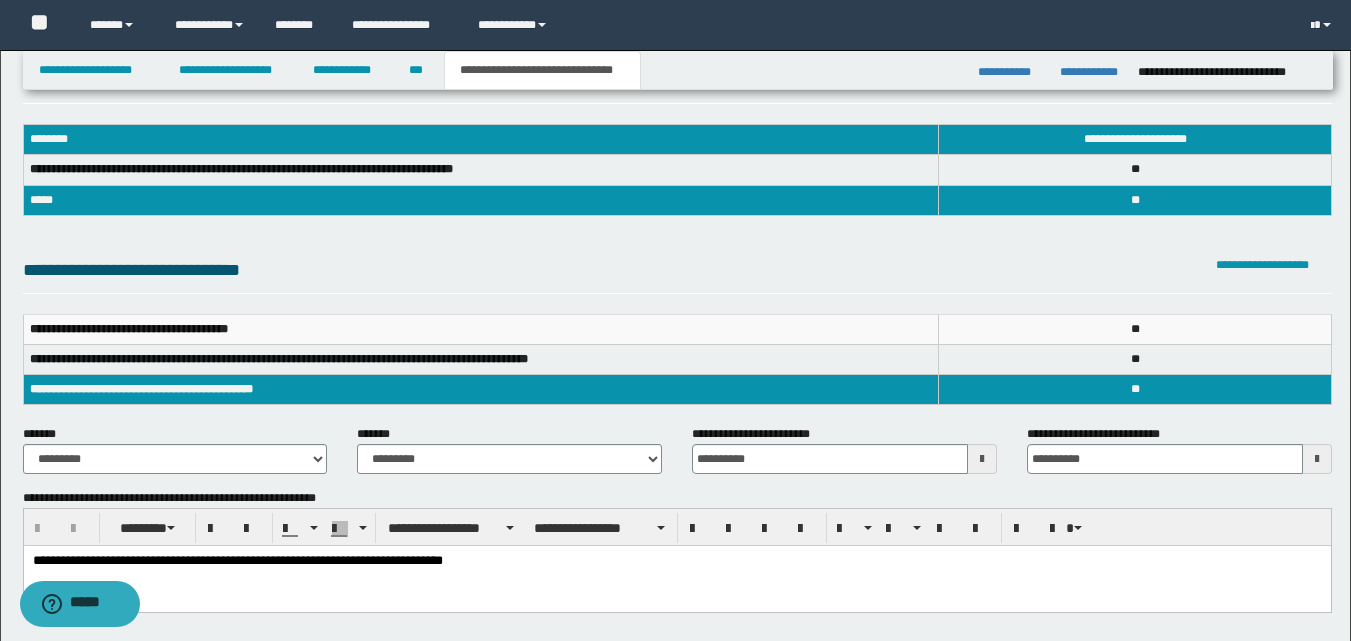 scroll, scrollTop: 0, scrollLeft: 0, axis: both 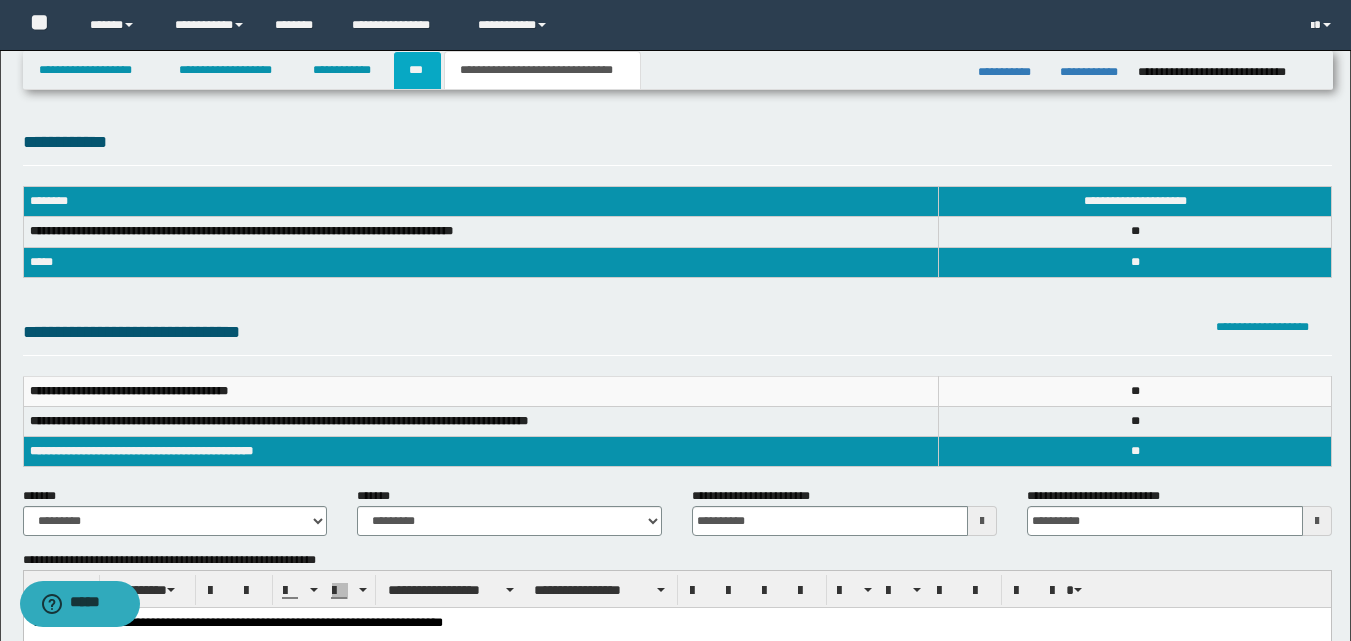 click on "***" at bounding box center [417, 70] 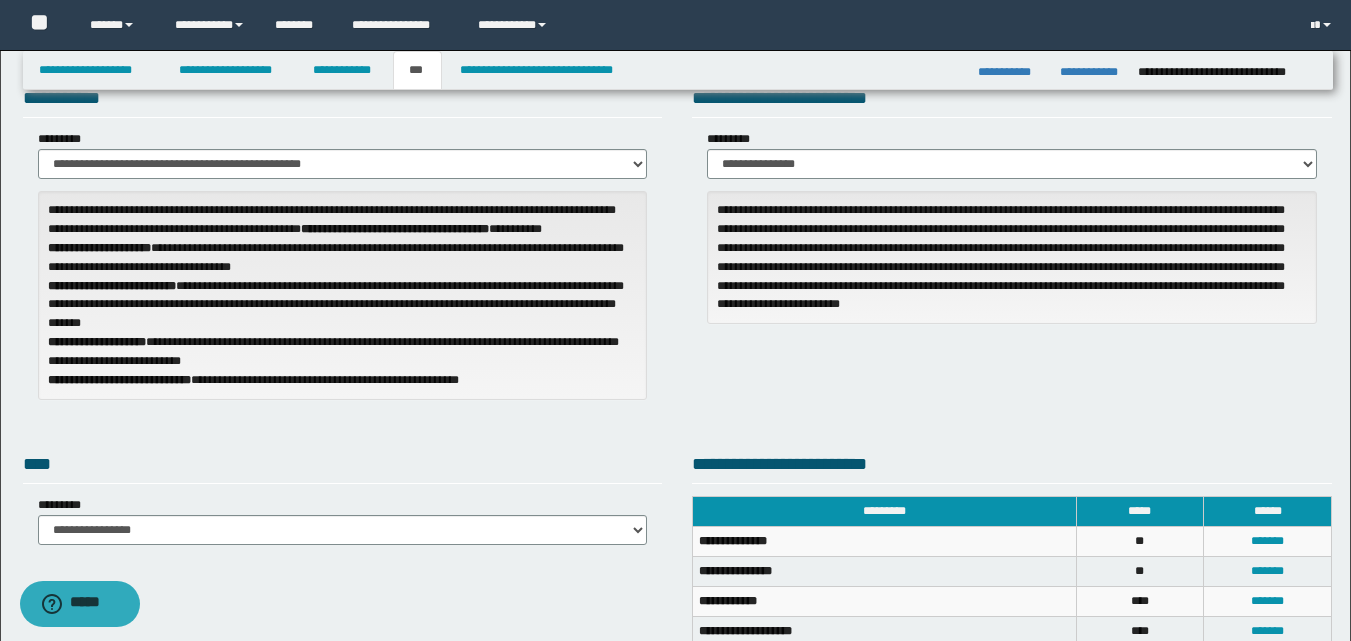 scroll, scrollTop: 0, scrollLeft: 0, axis: both 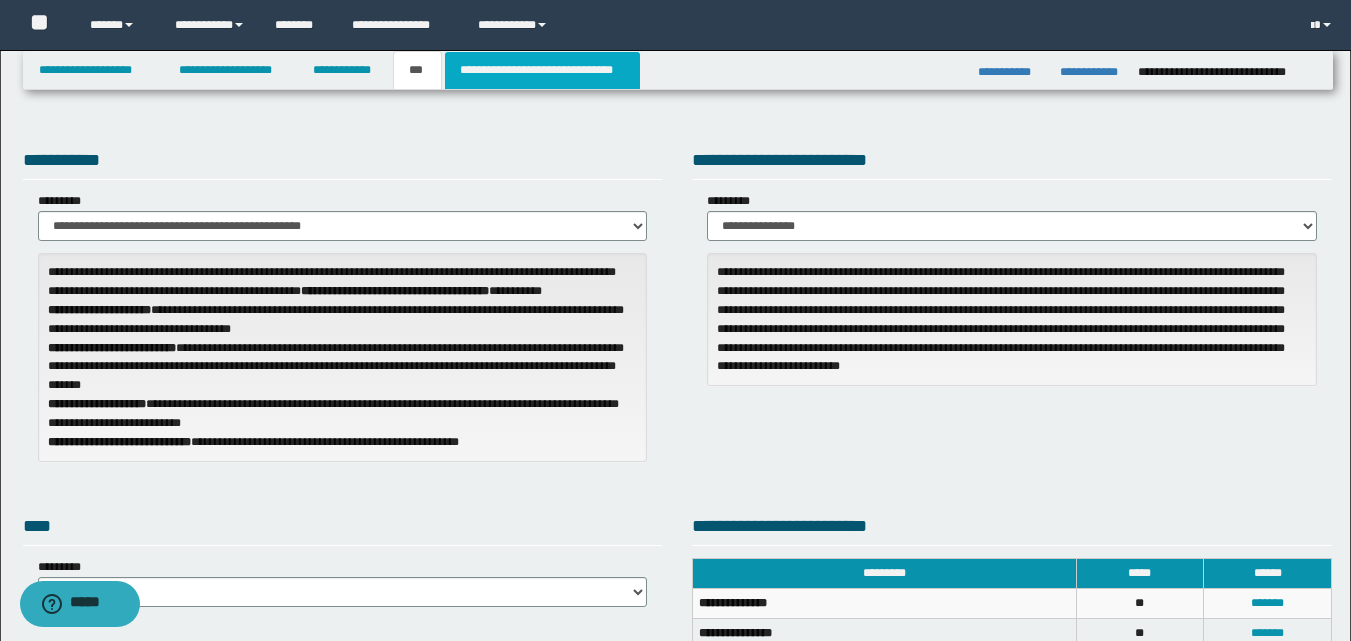 click on "**********" at bounding box center (542, 70) 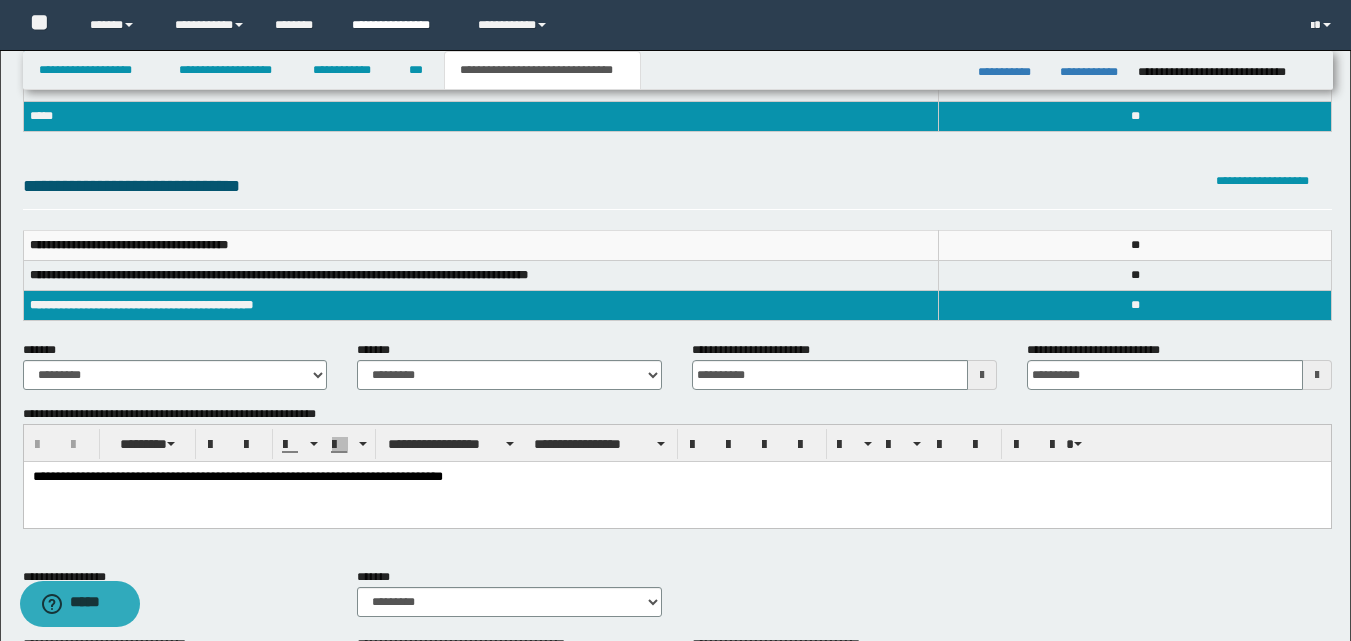 scroll, scrollTop: 0, scrollLeft: 0, axis: both 